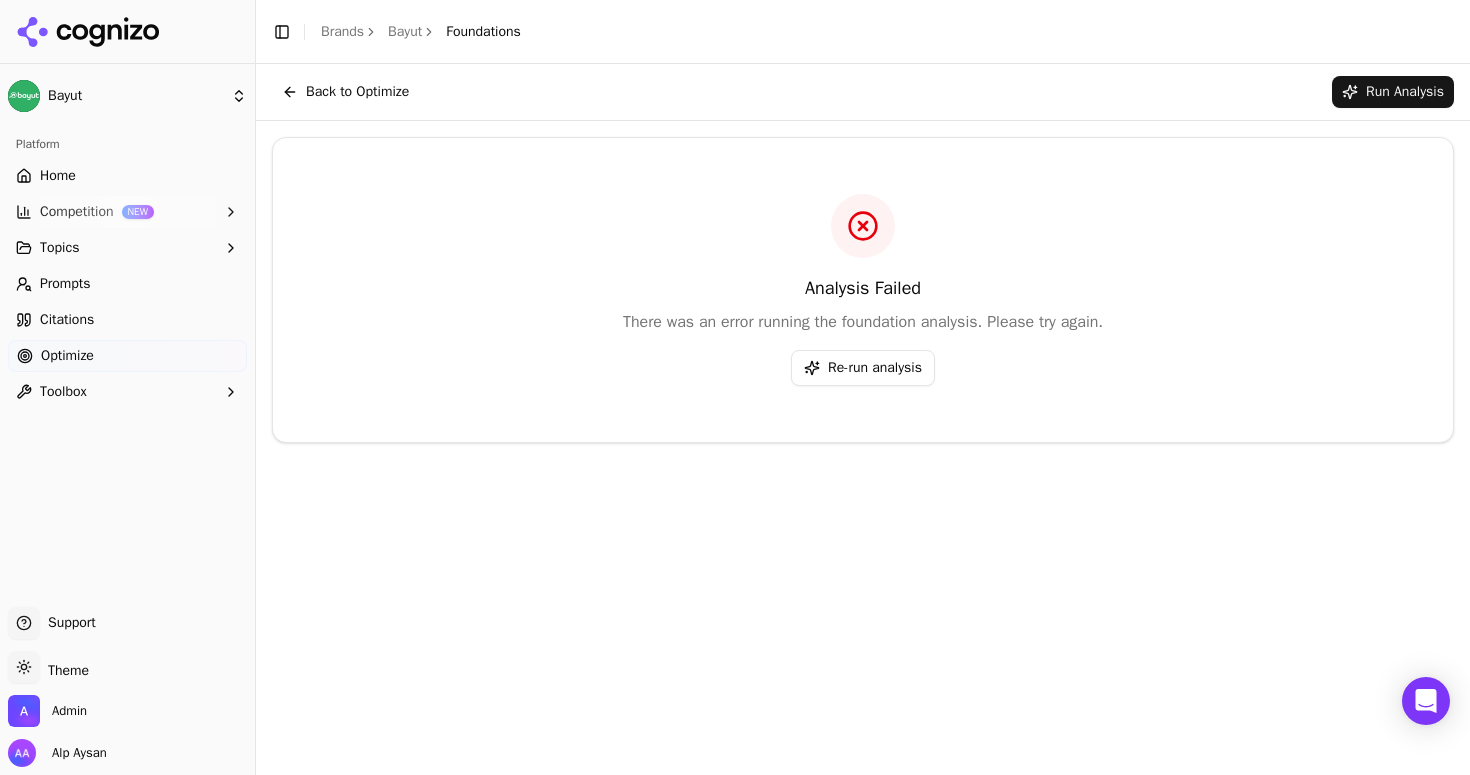 scroll, scrollTop: 0, scrollLeft: 0, axis: both 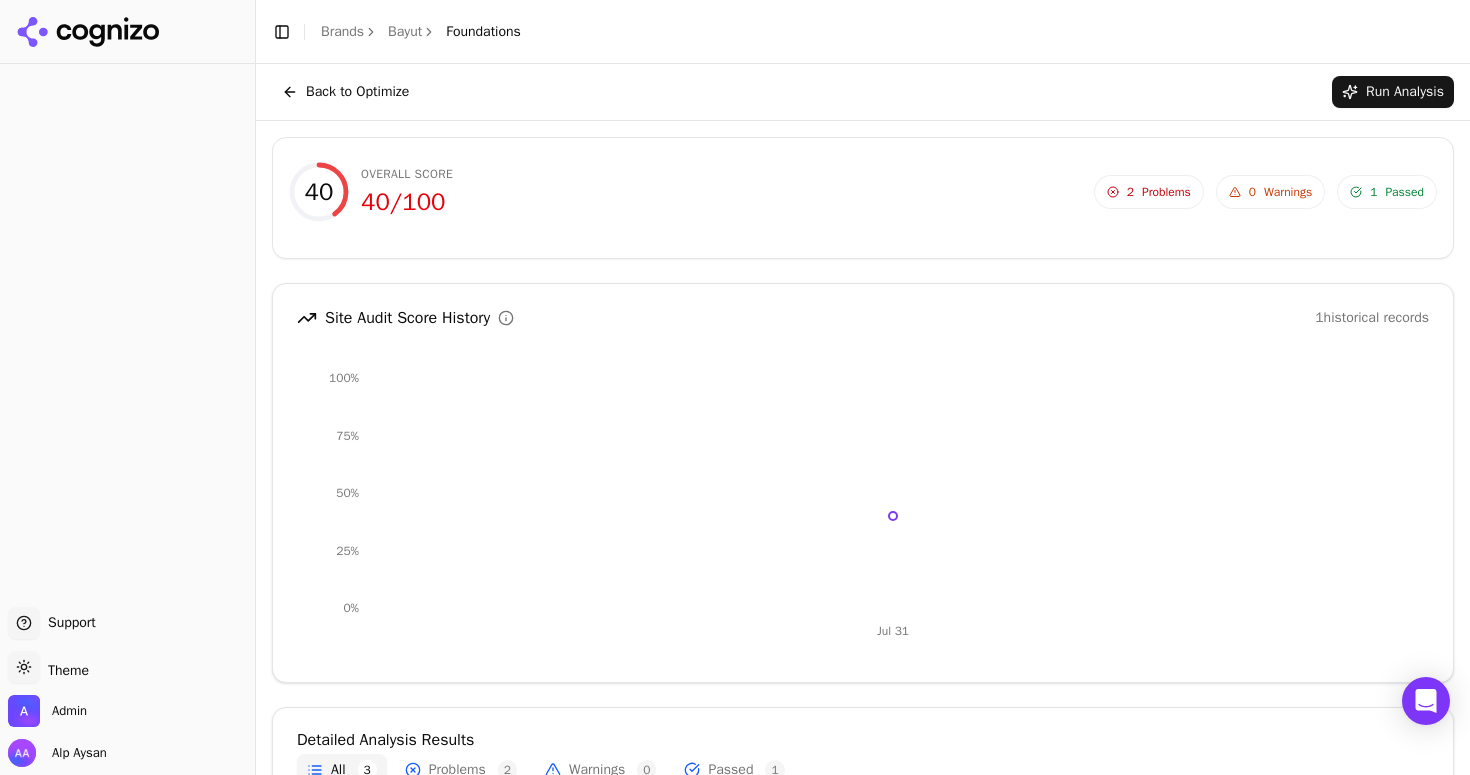 click on "Back to Optimize" at bounding box center [345, 92] 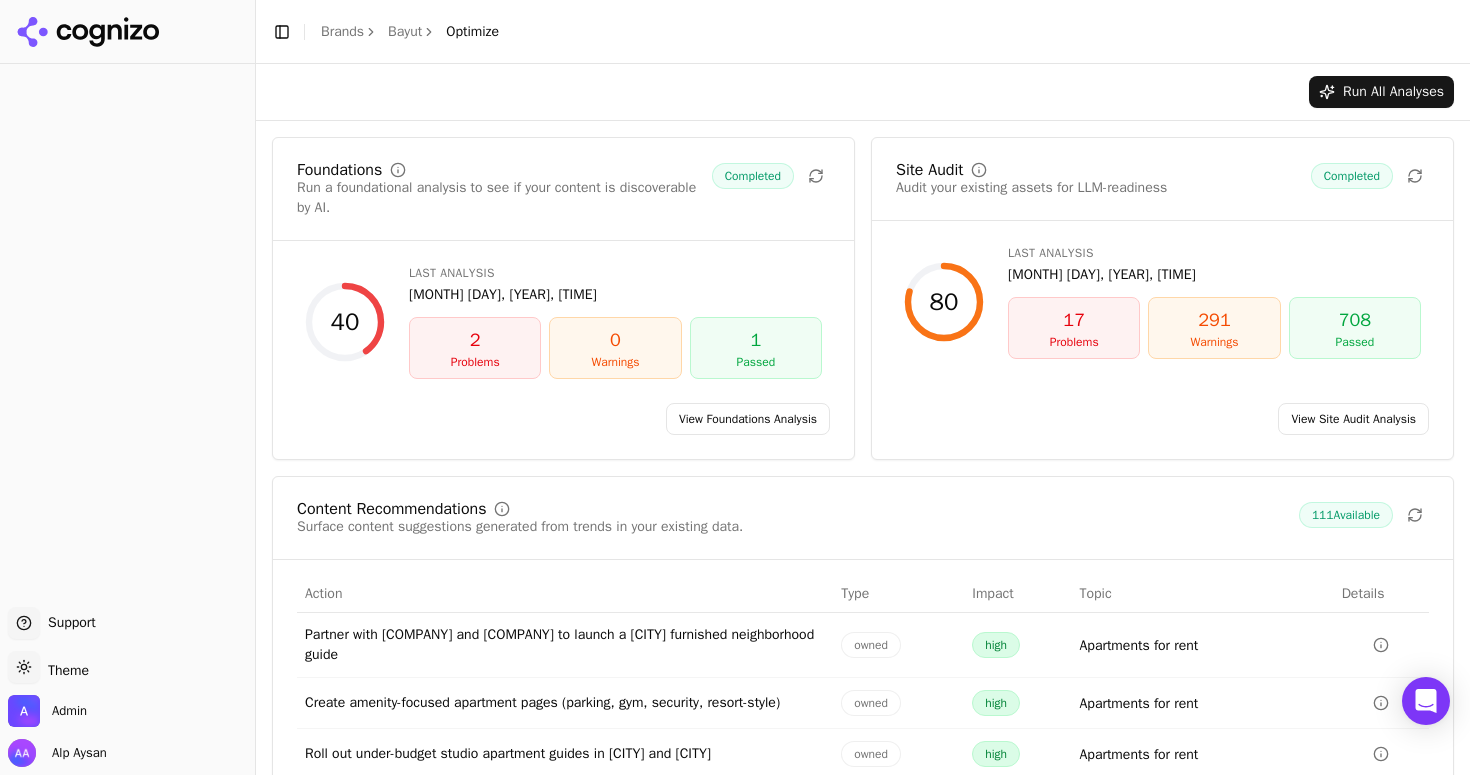 click on "Brands" at bounding box center [342, 31] 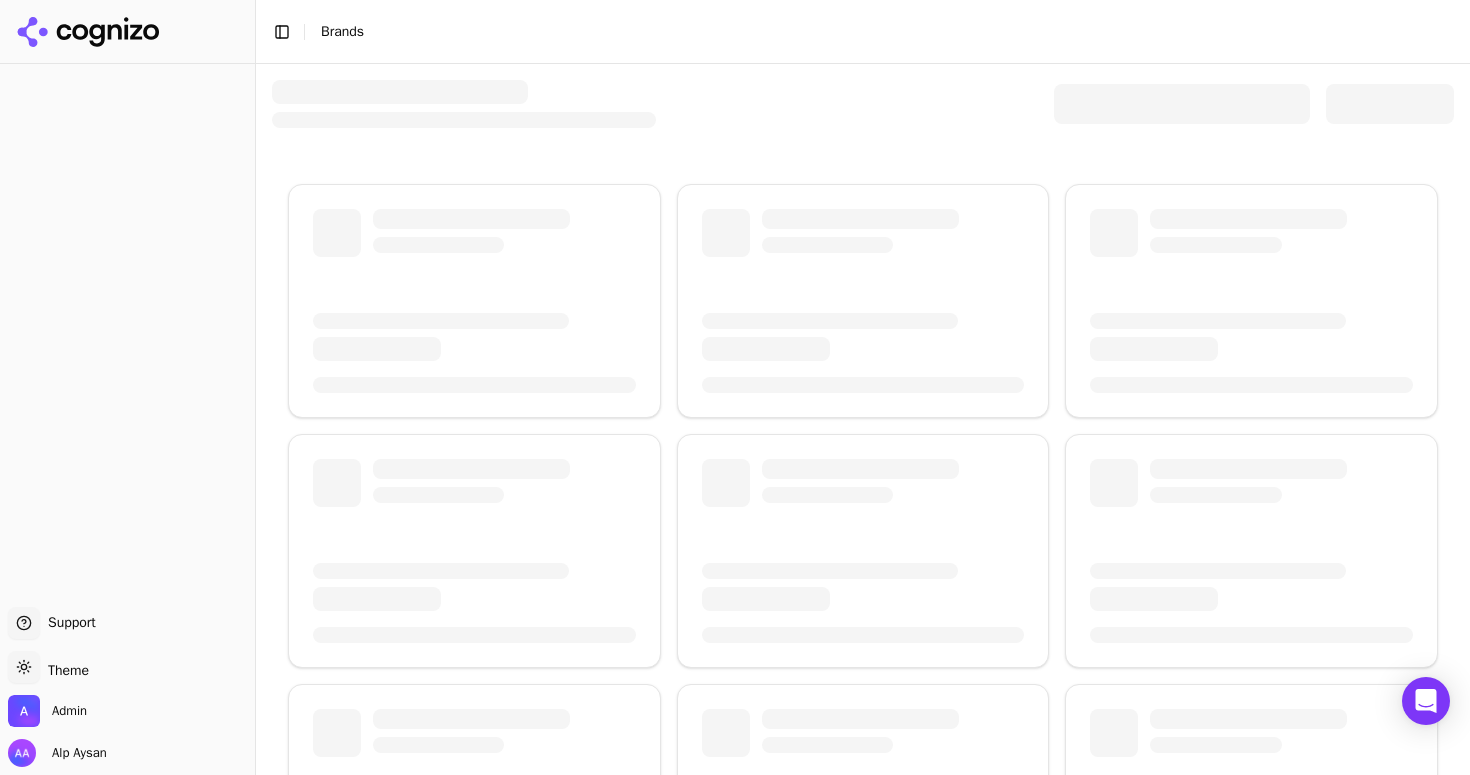 click at bounding box center (1182, 104) 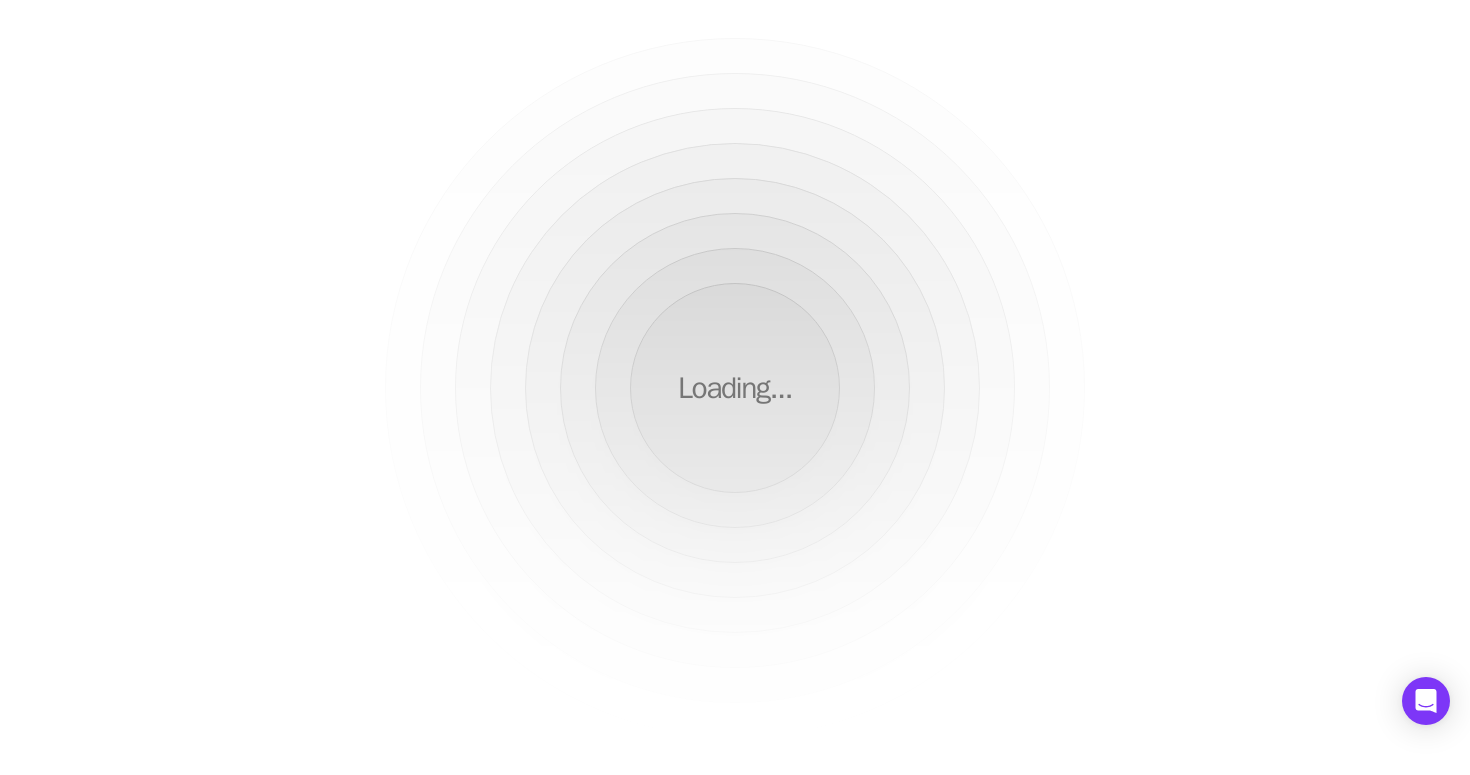 scroll, scrollTop: 0, scrollLeft: 0, axis: both 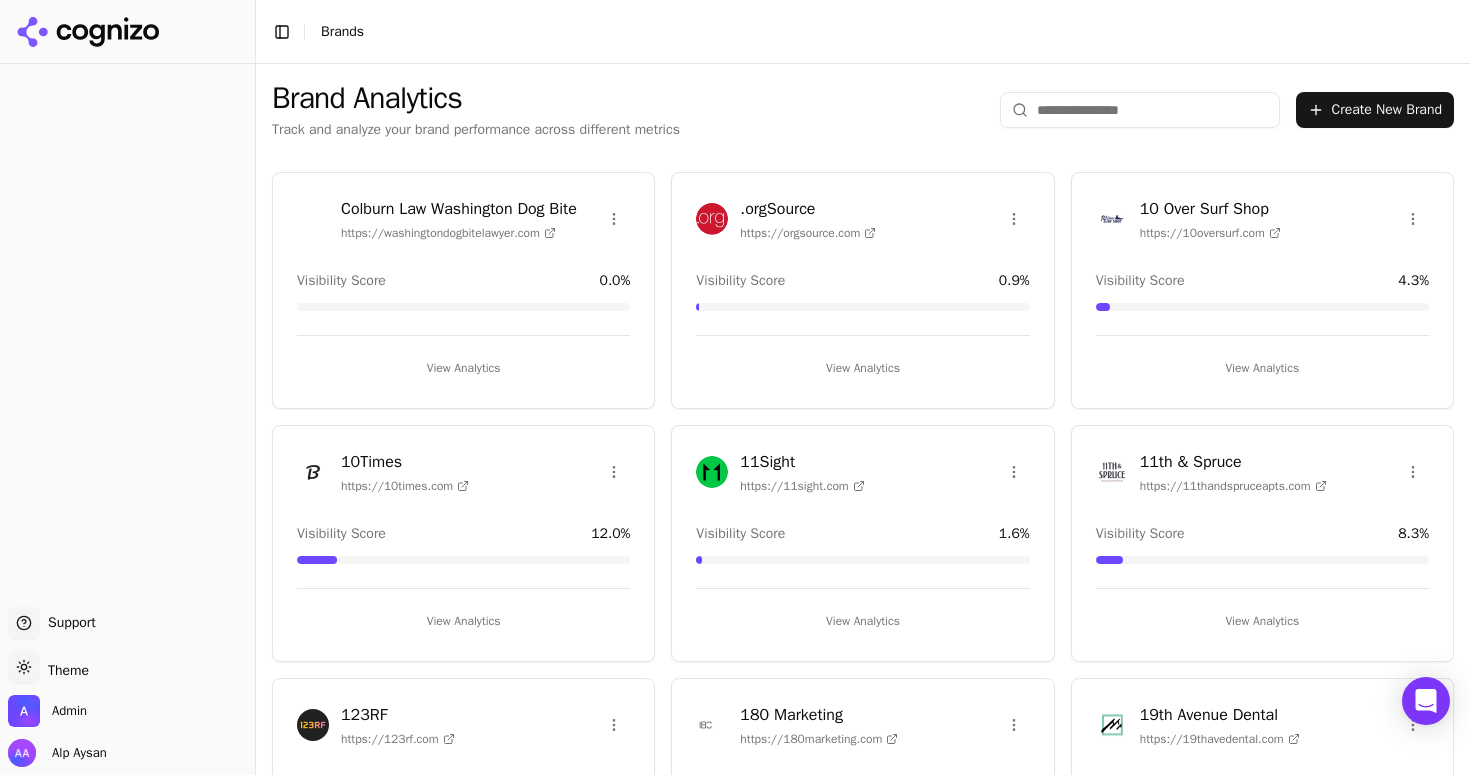 click at bounding box center (1140, 110) 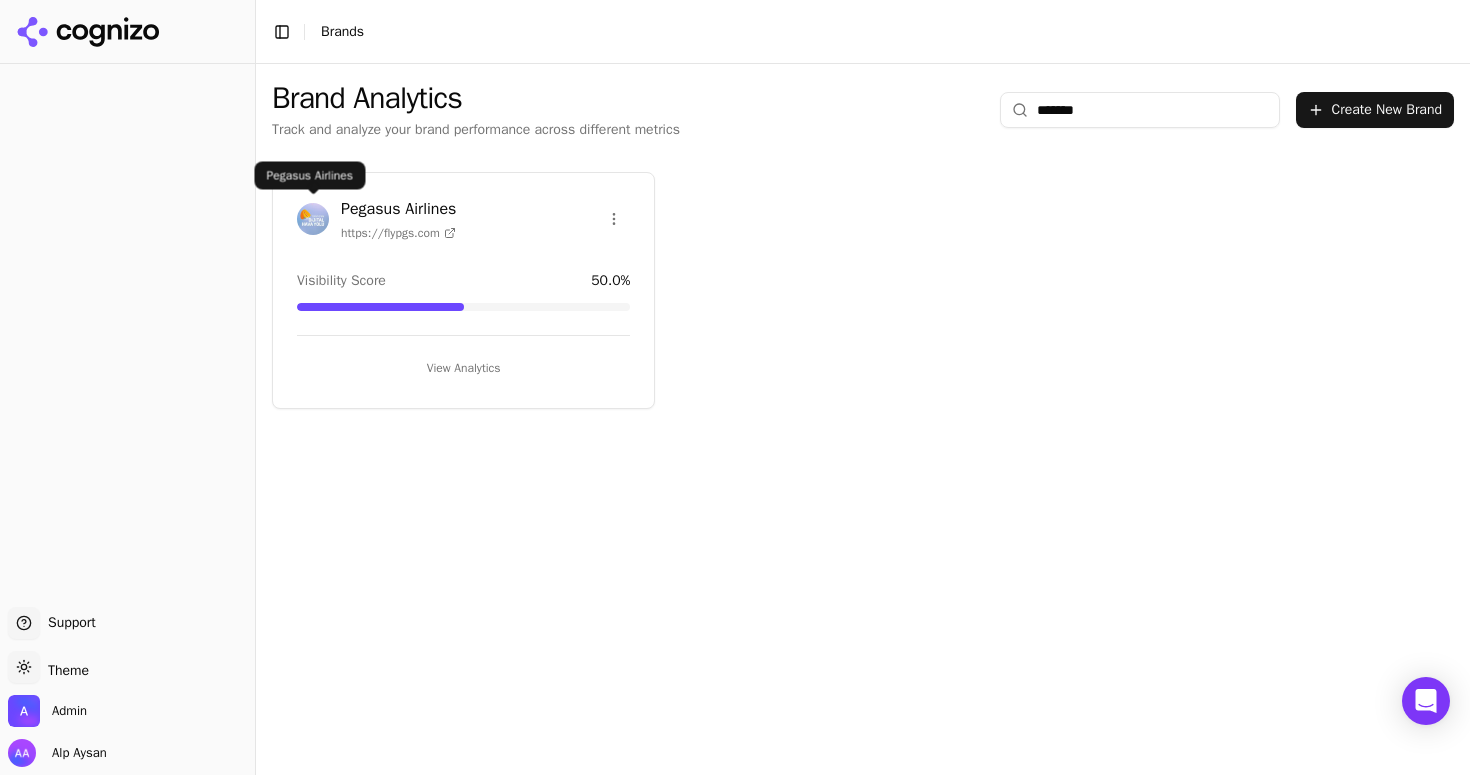 type on "*******" 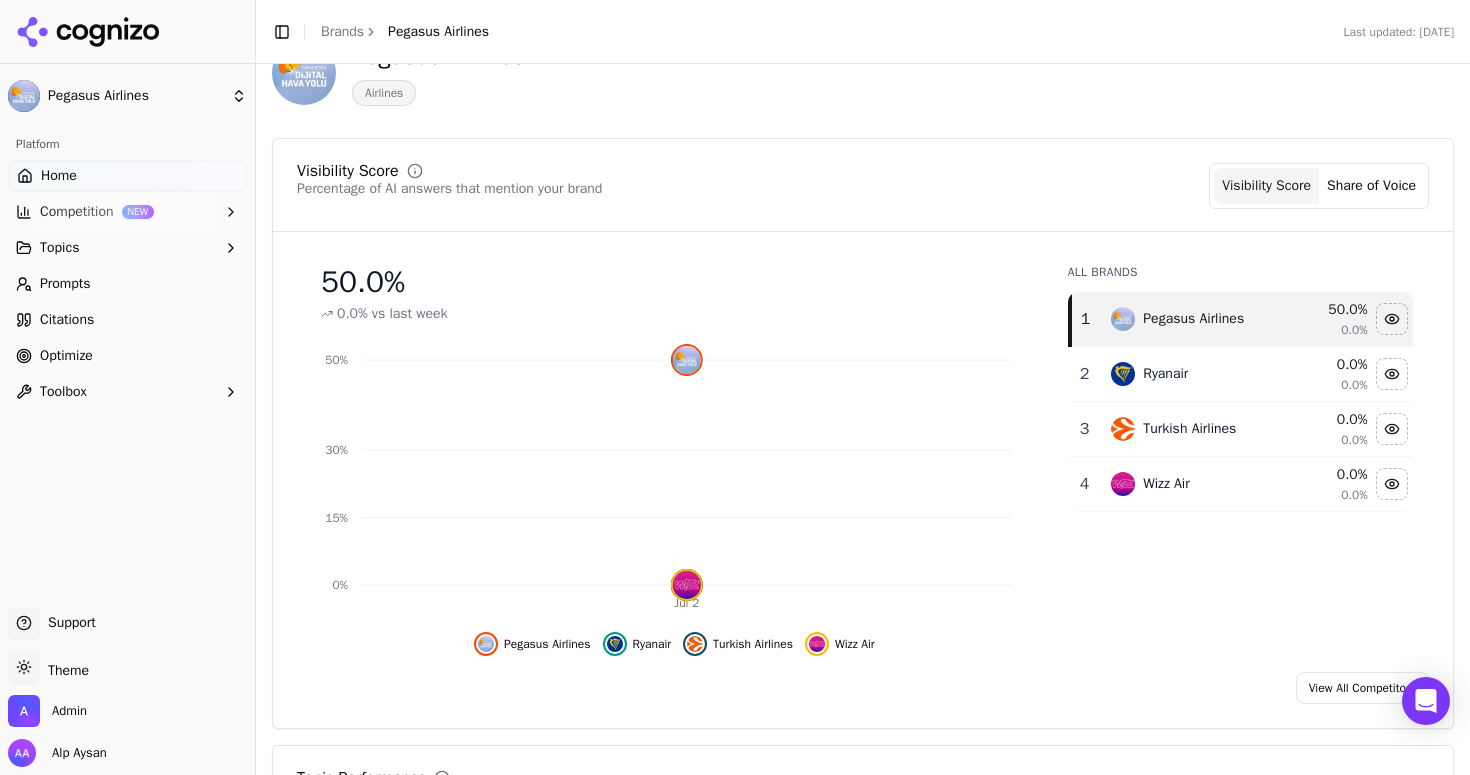 scroll, scrollTop: 122, scrollLeft: 0, axis: vertical 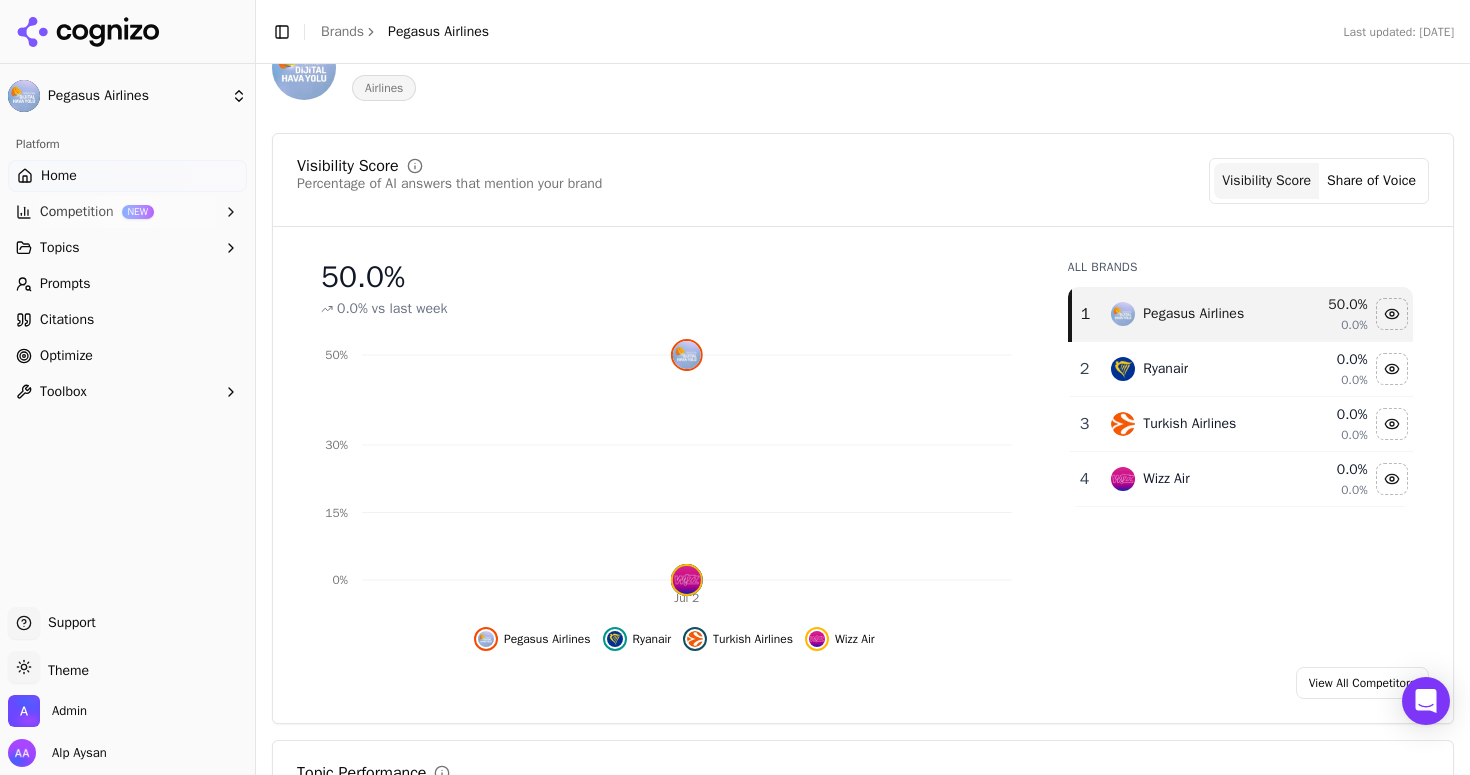 click on "Competition" at bounding box center (77, 212) 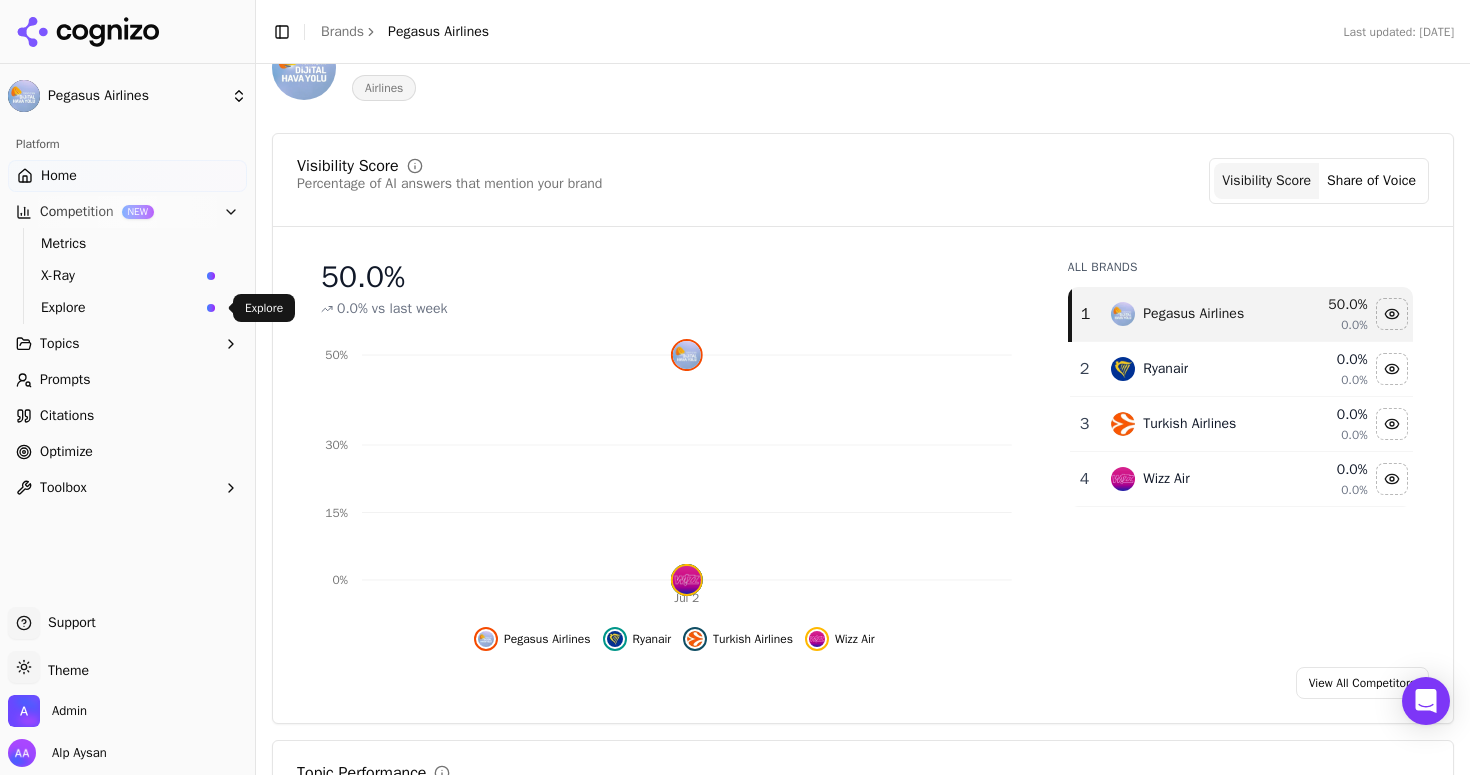 click on "Explore" at bounding box center [120, 308] 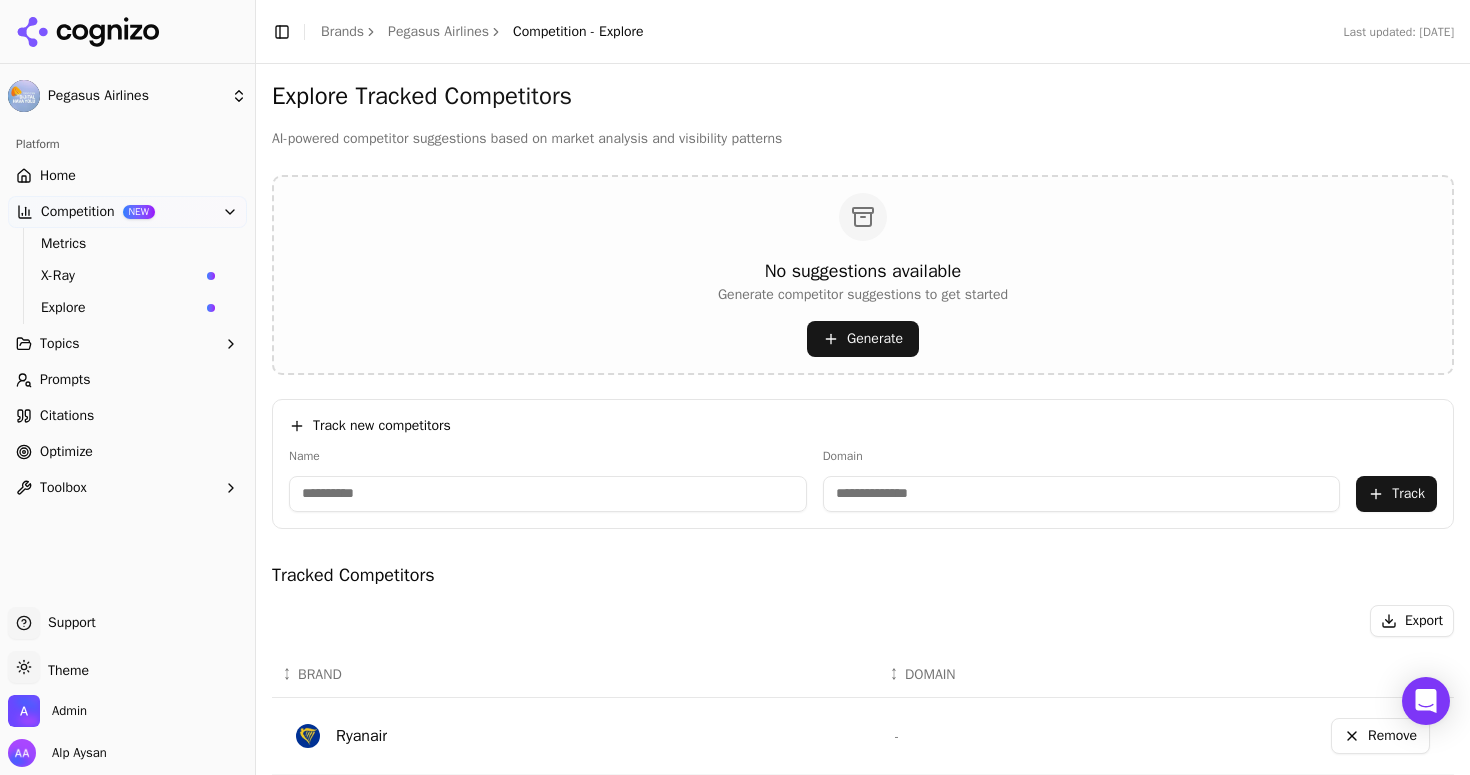 scroll, scrollTop: 263, scrollLeft: 0, axis: vertical 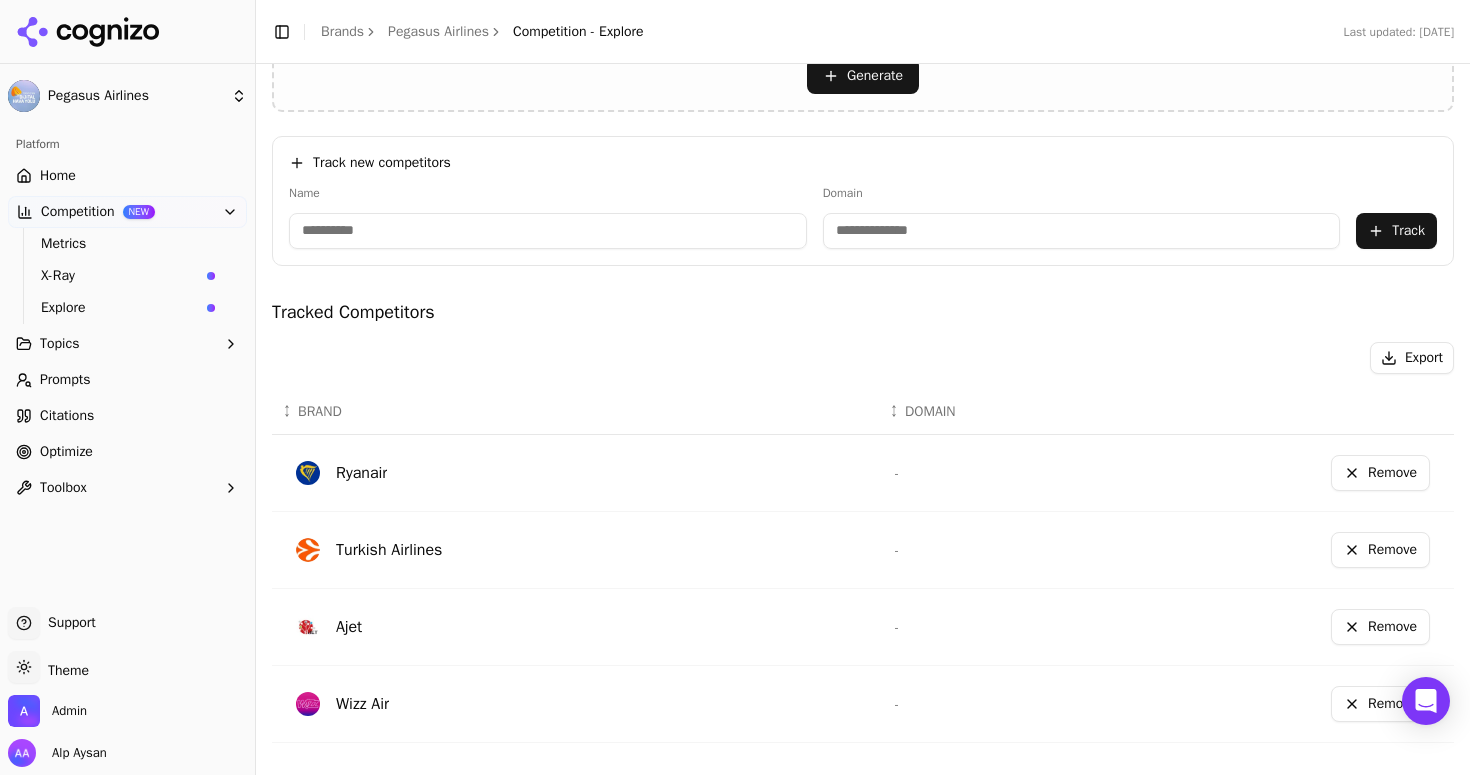 click on "Generate" at bounding box center [863, 76] 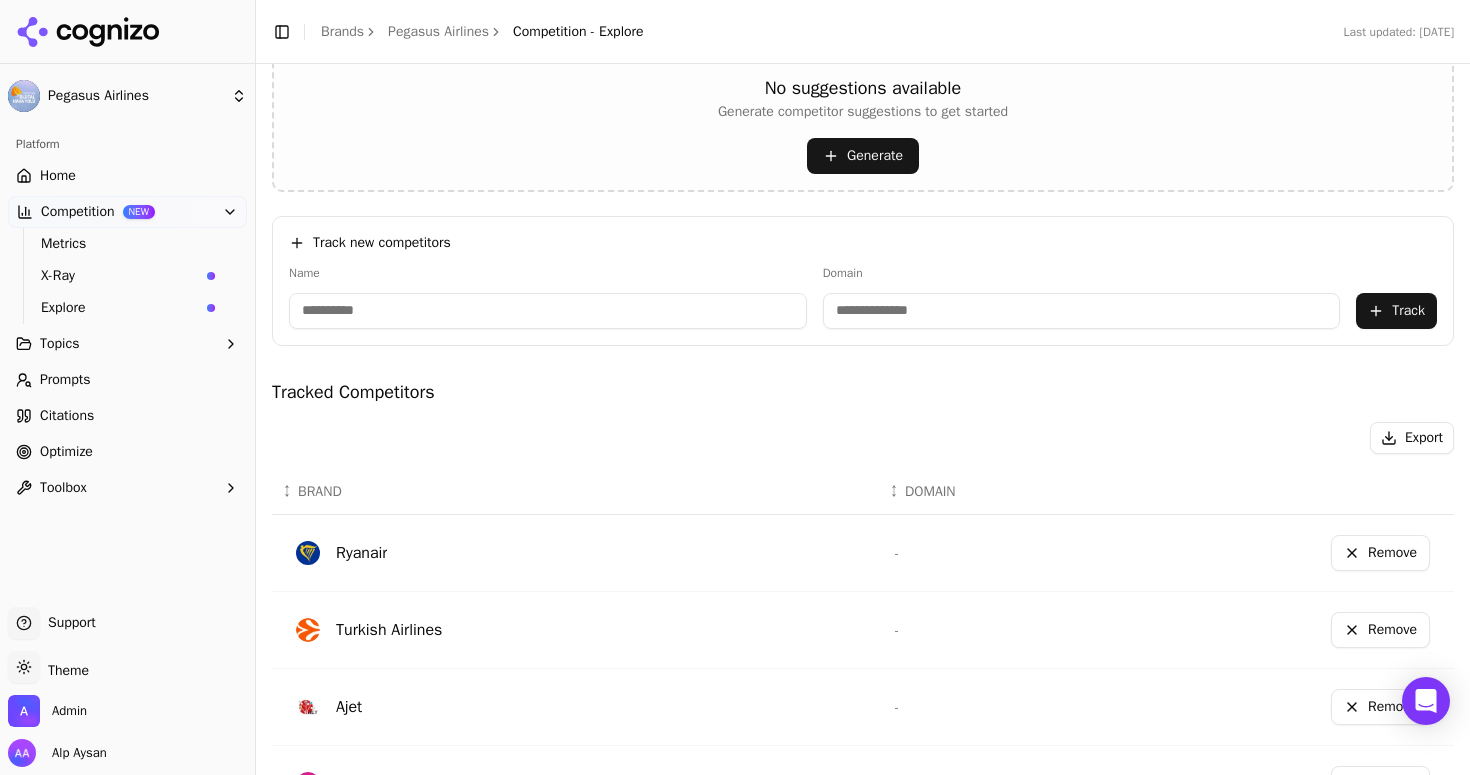 scroll, scrollTop: 0, scrollLeft: 0, axis: both 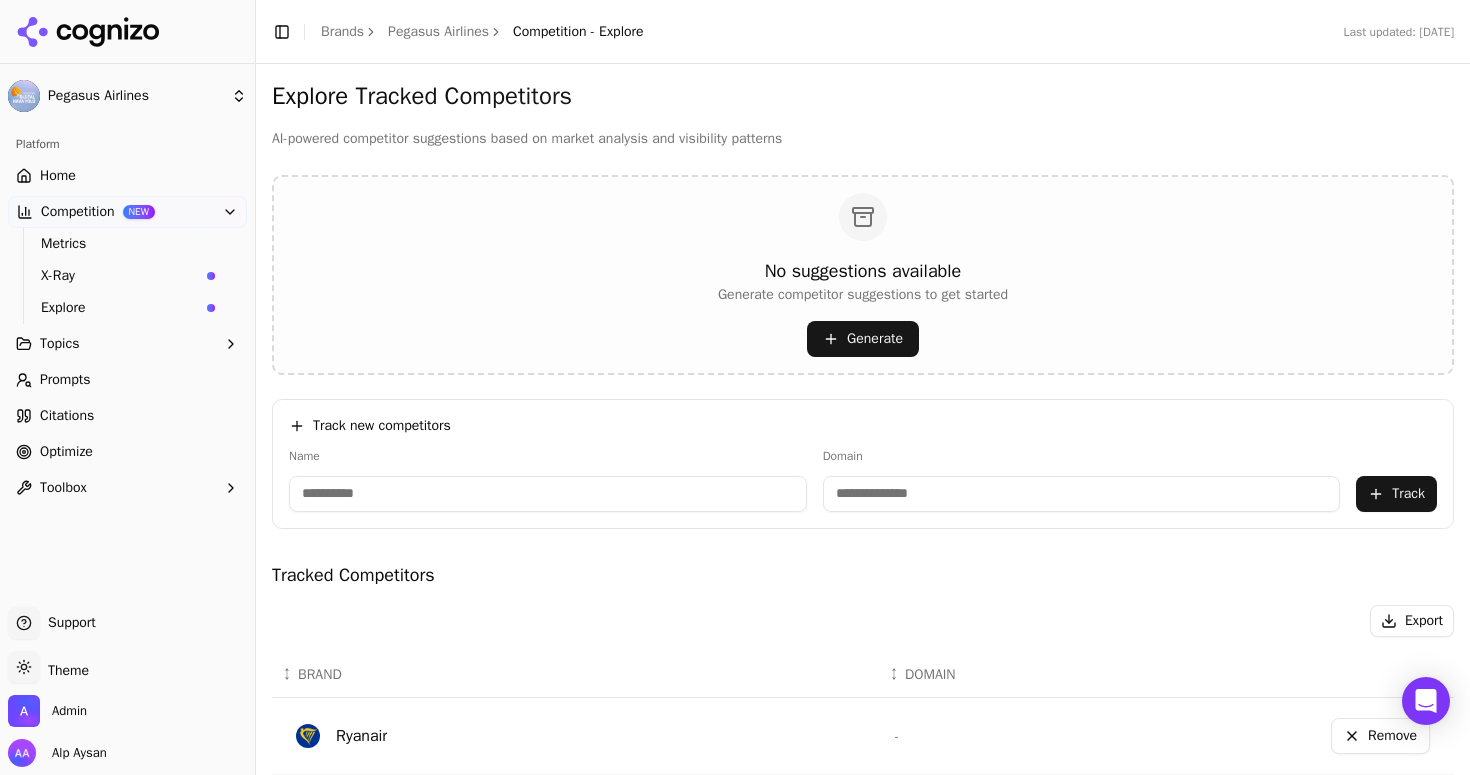 click on "Generate" at bounding box center (863, 339) 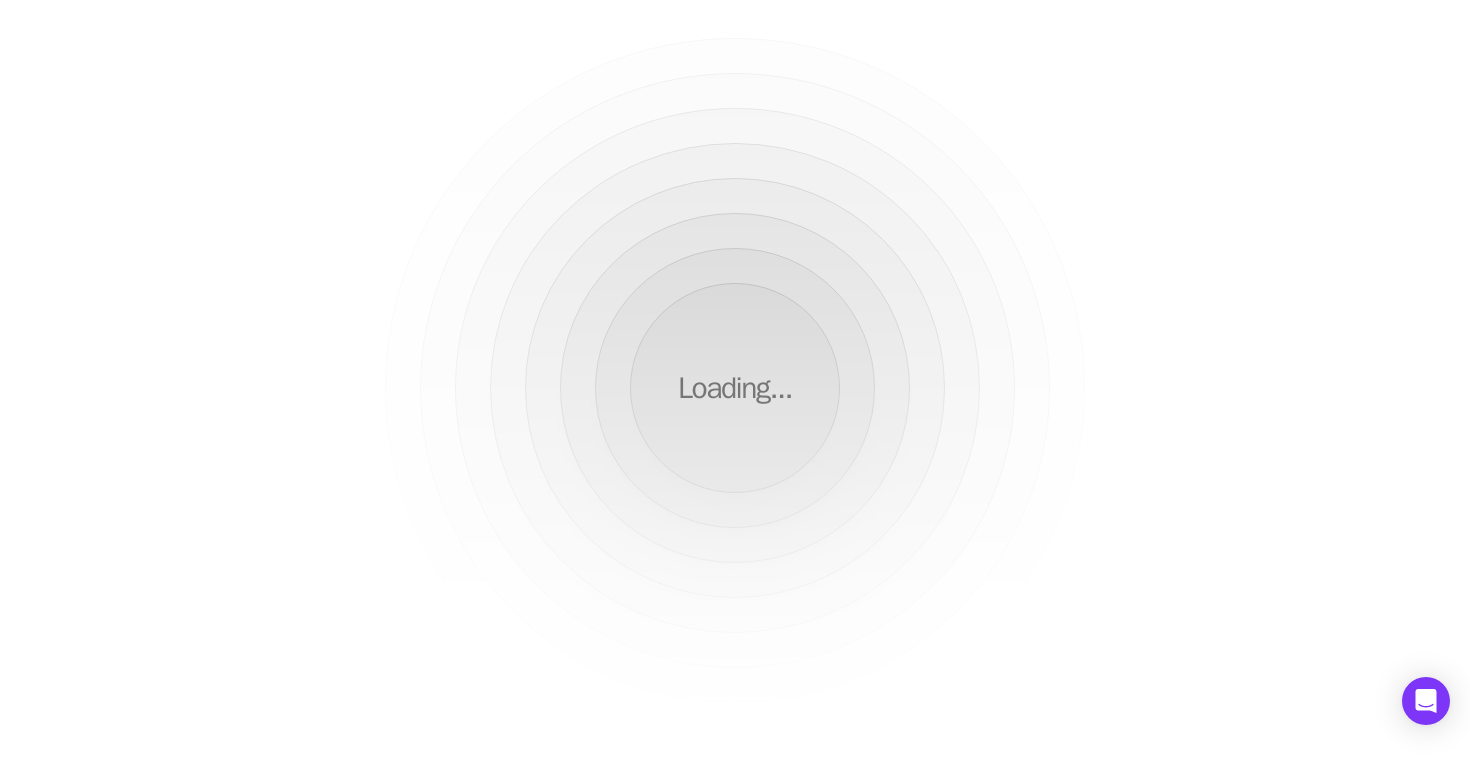 scroll, scrollTop: 0, scrollLeft: 0, axis: both 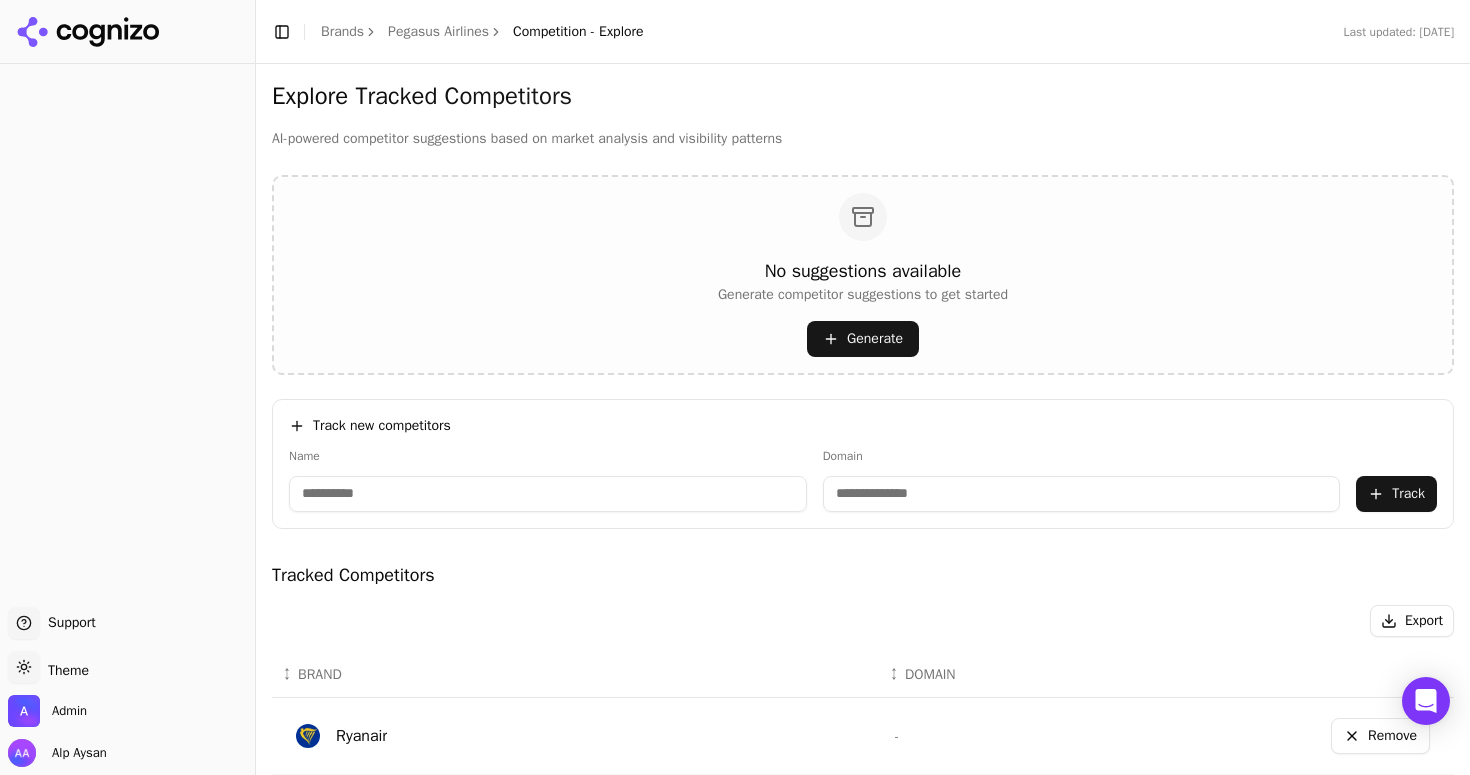 click on "Pegasus Airlines" at bounding box center (438, 32) 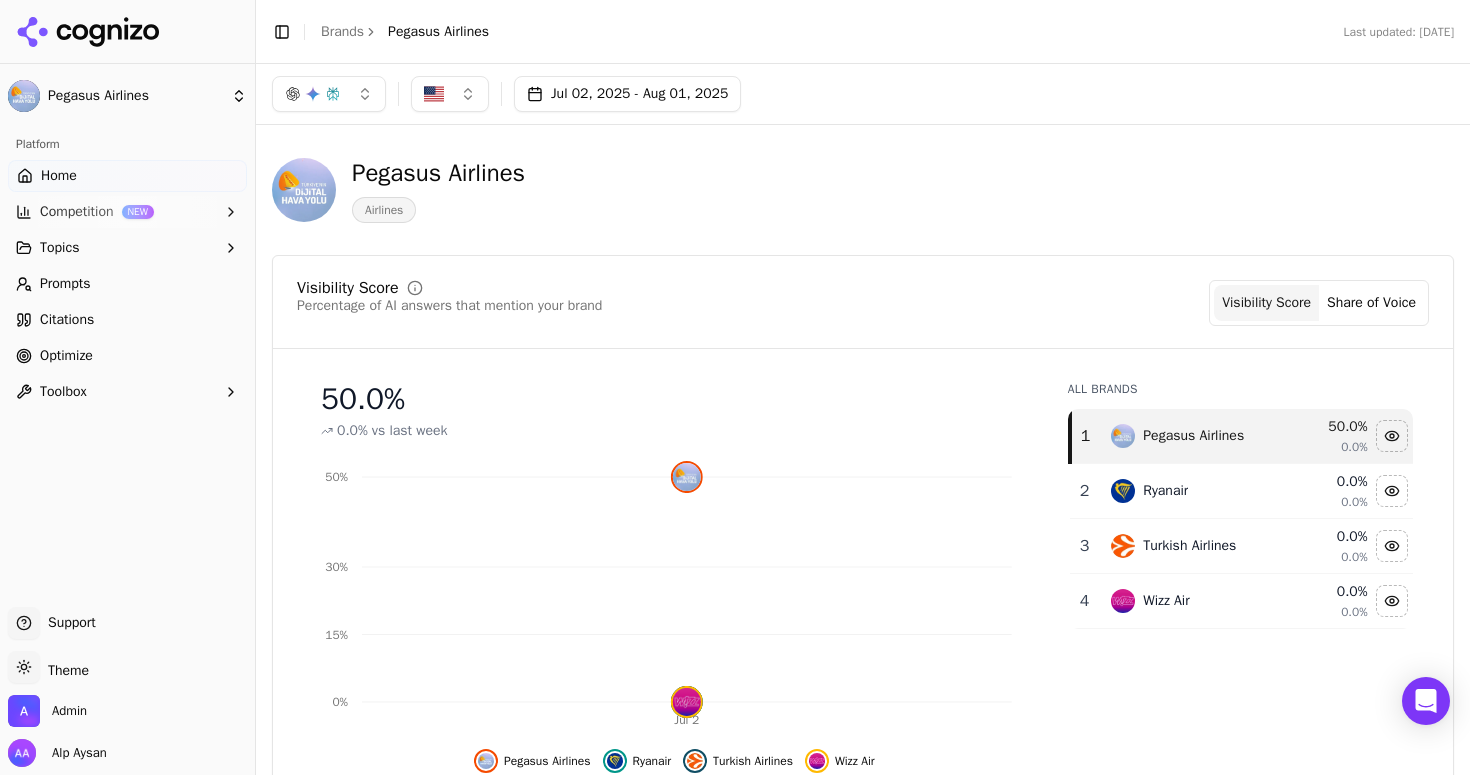 click 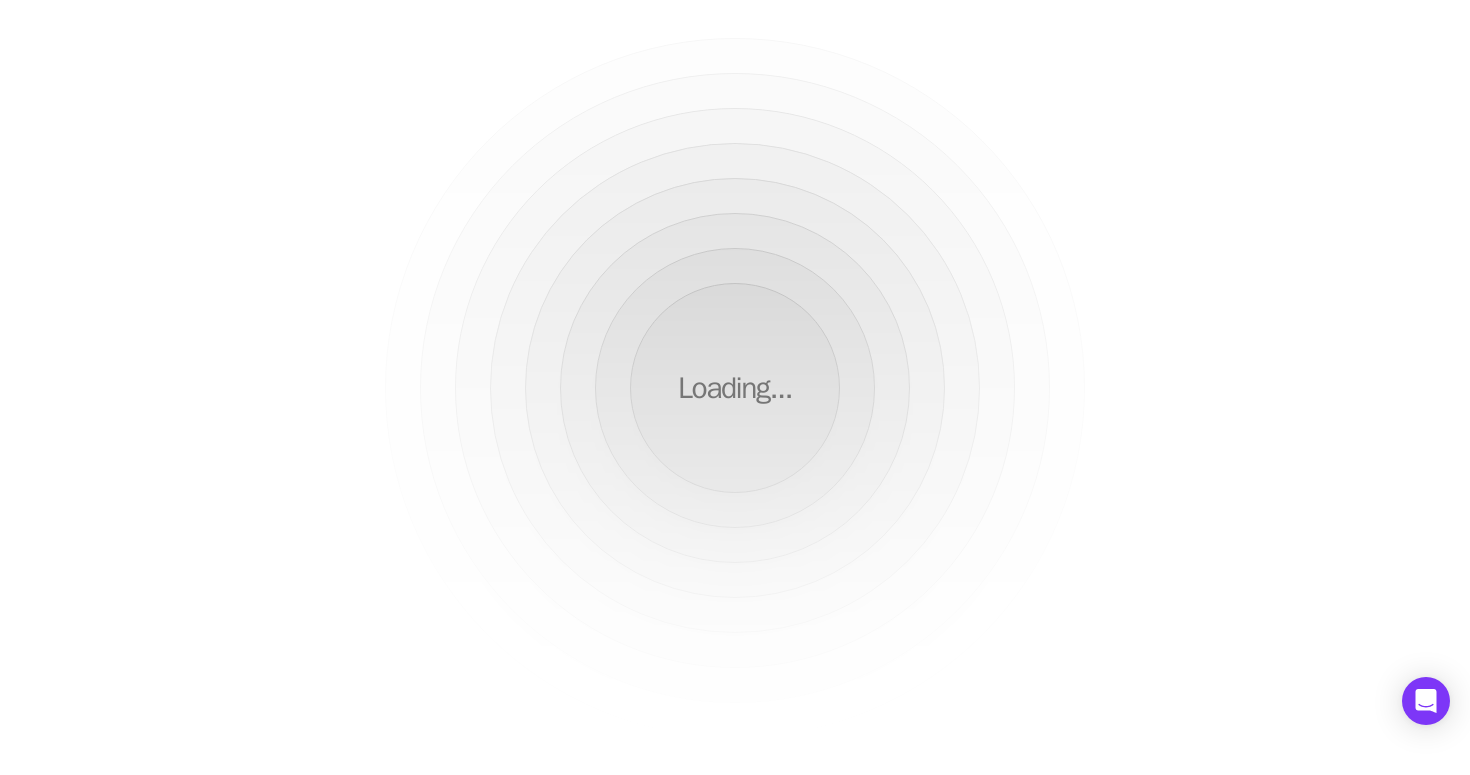 scroll, scrollTop: 0, scrollLeft: 0, axis: both 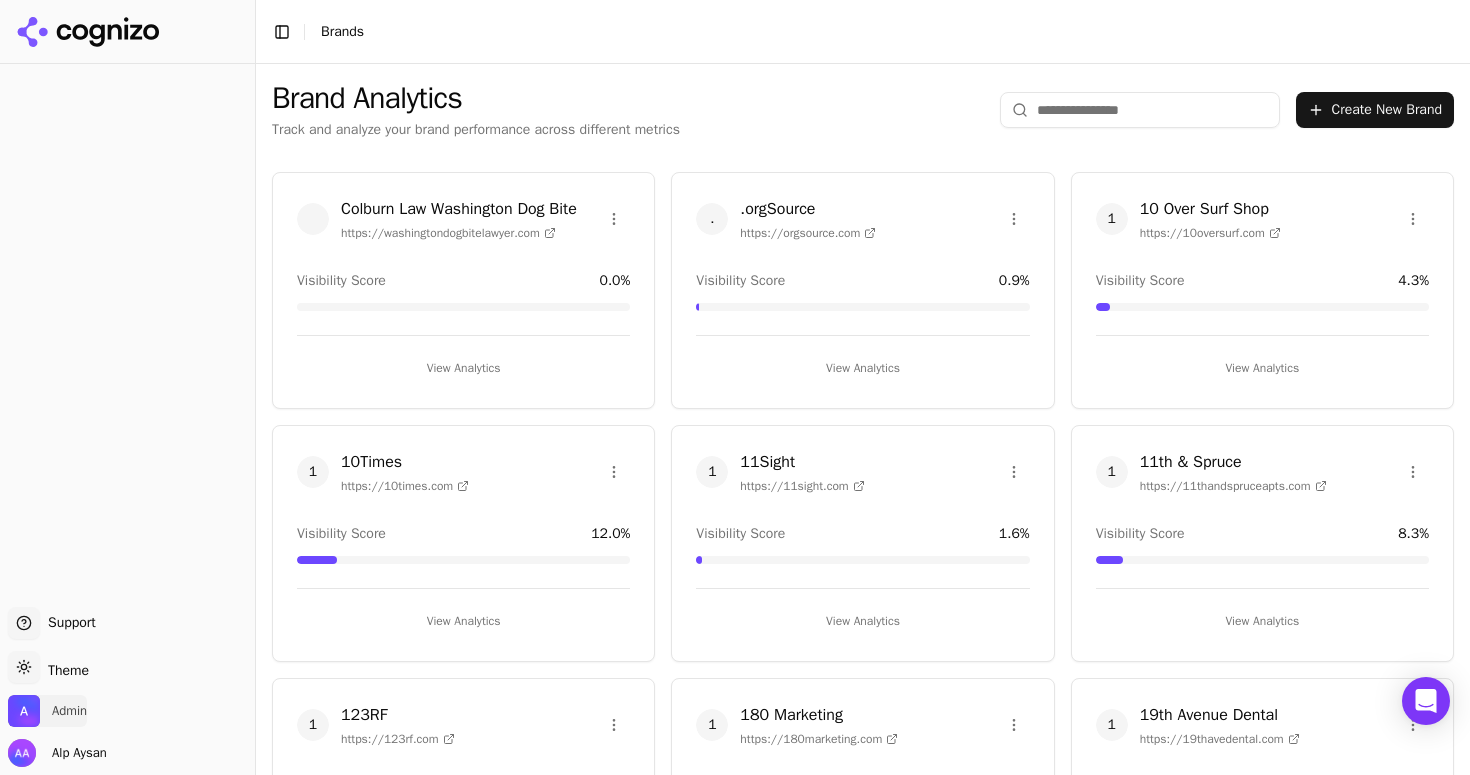 click on "Admin" at bounding box center [47, 711] 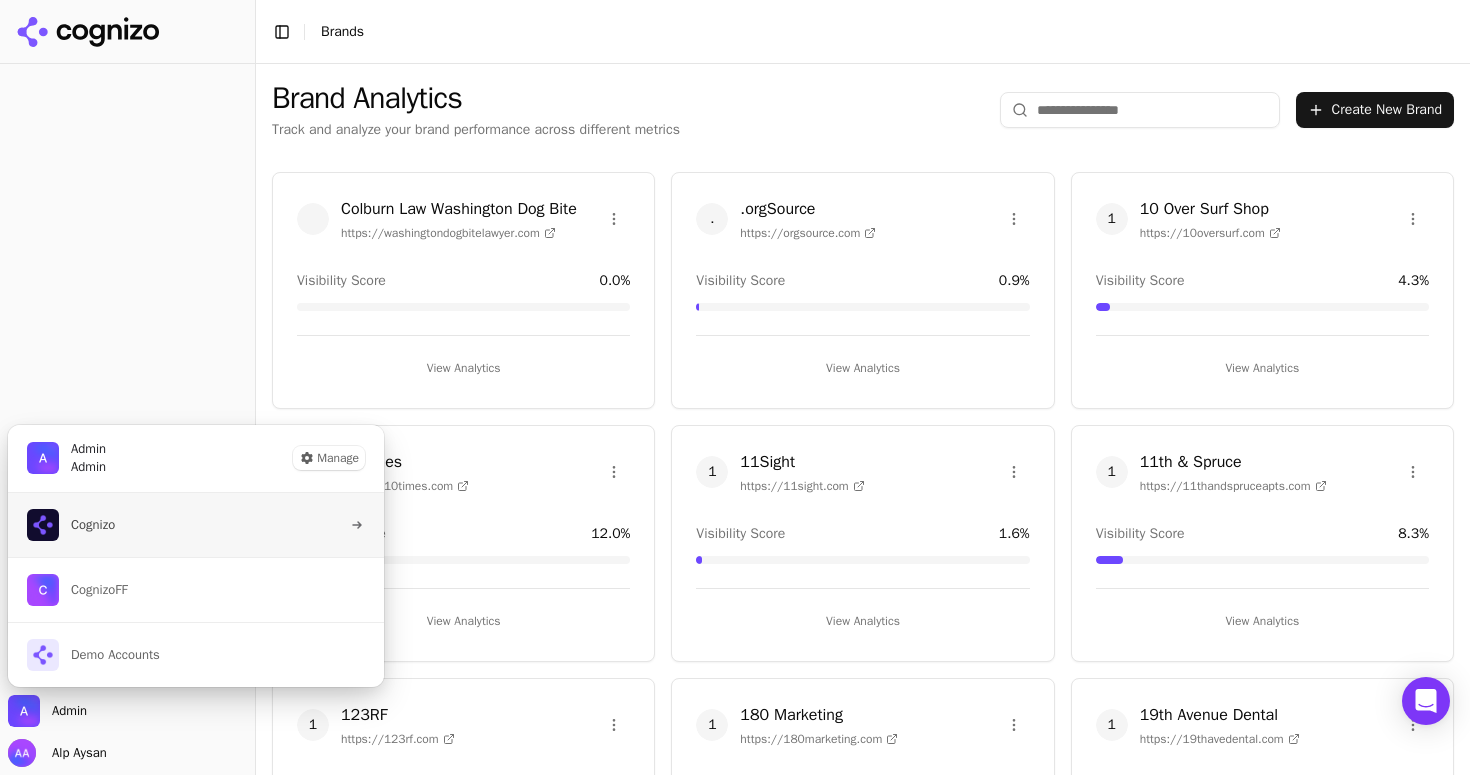 click on "Cognizo" at bounding box center (196, 525) 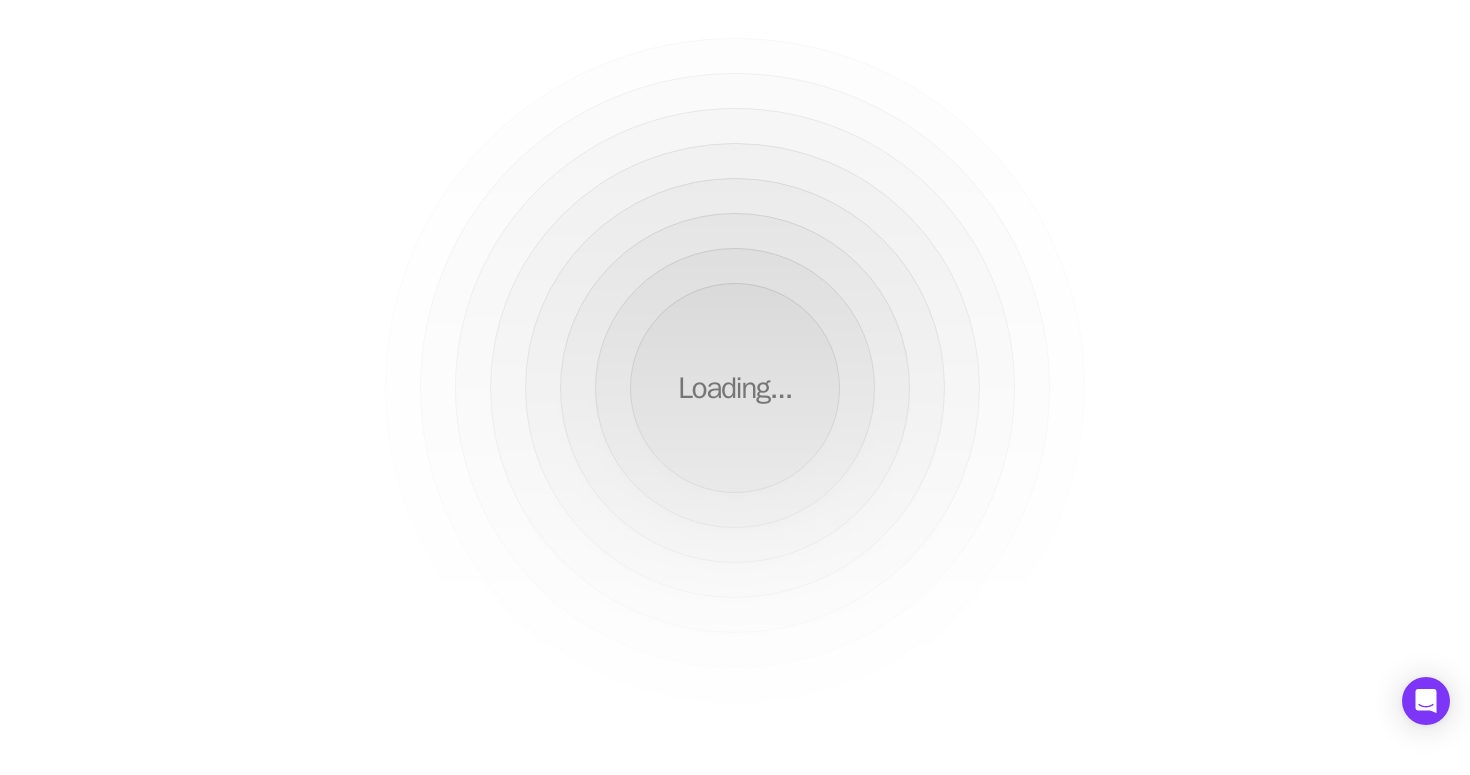 scroll, scrollTop: 0, scrollLeft: 0, axis: both 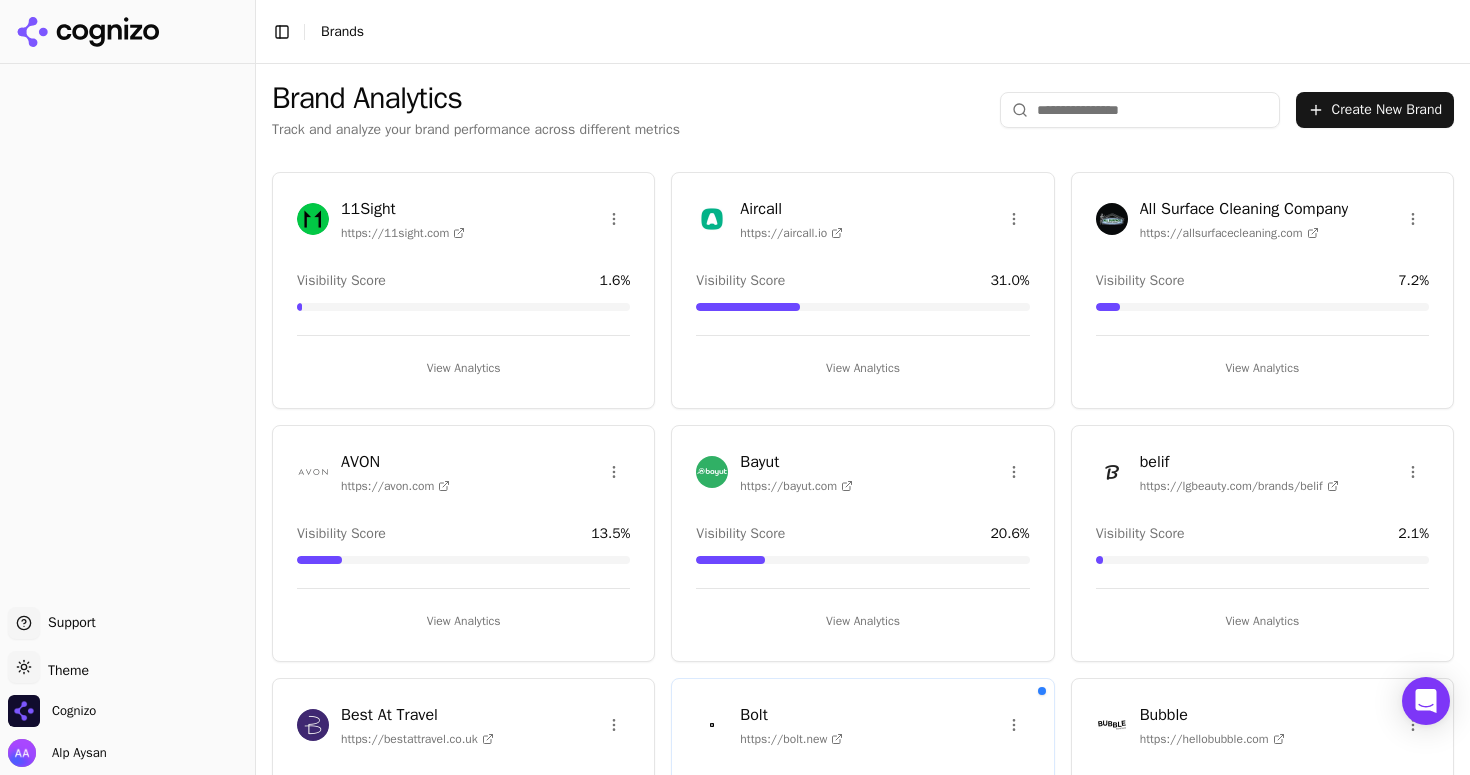 click at bounding box center [1140, 110] 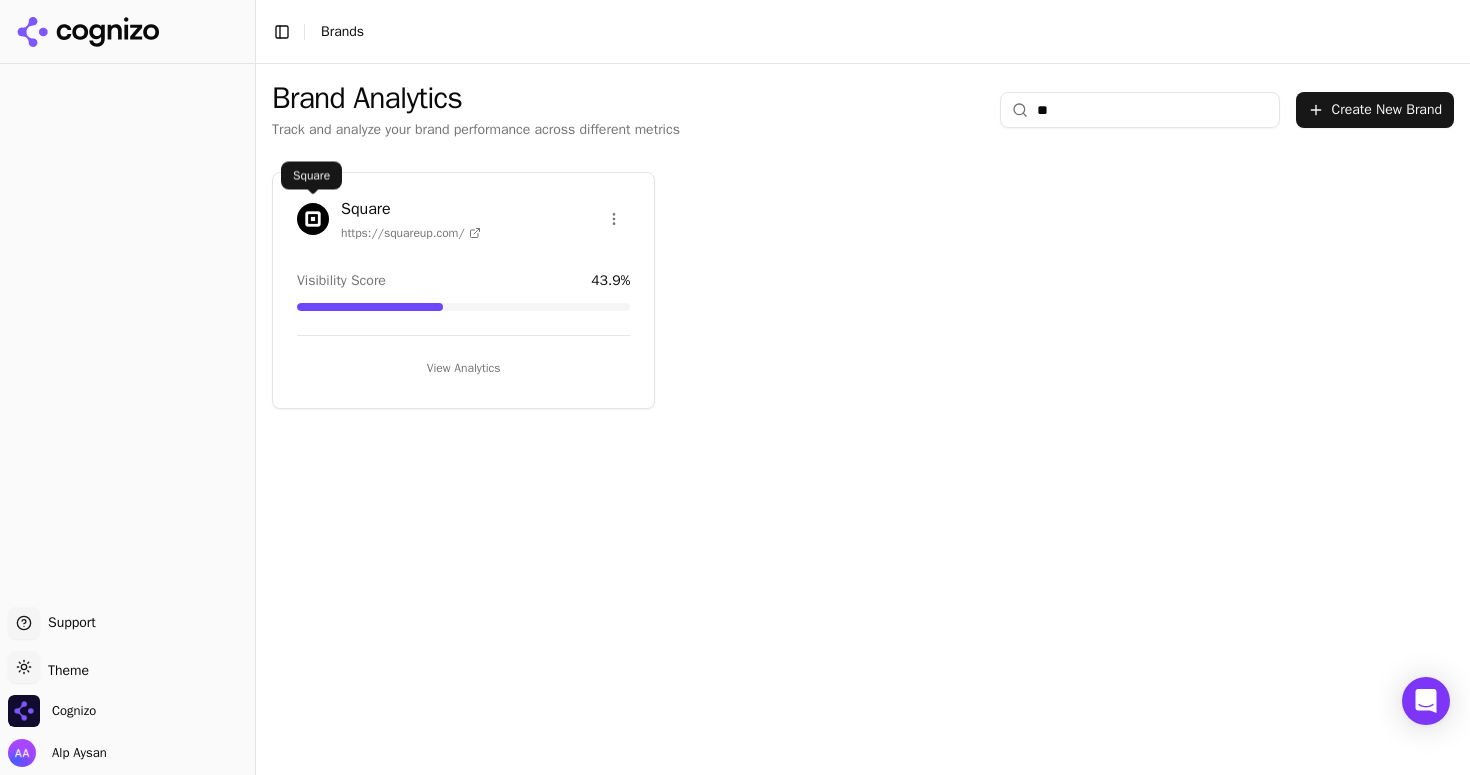type on "**" 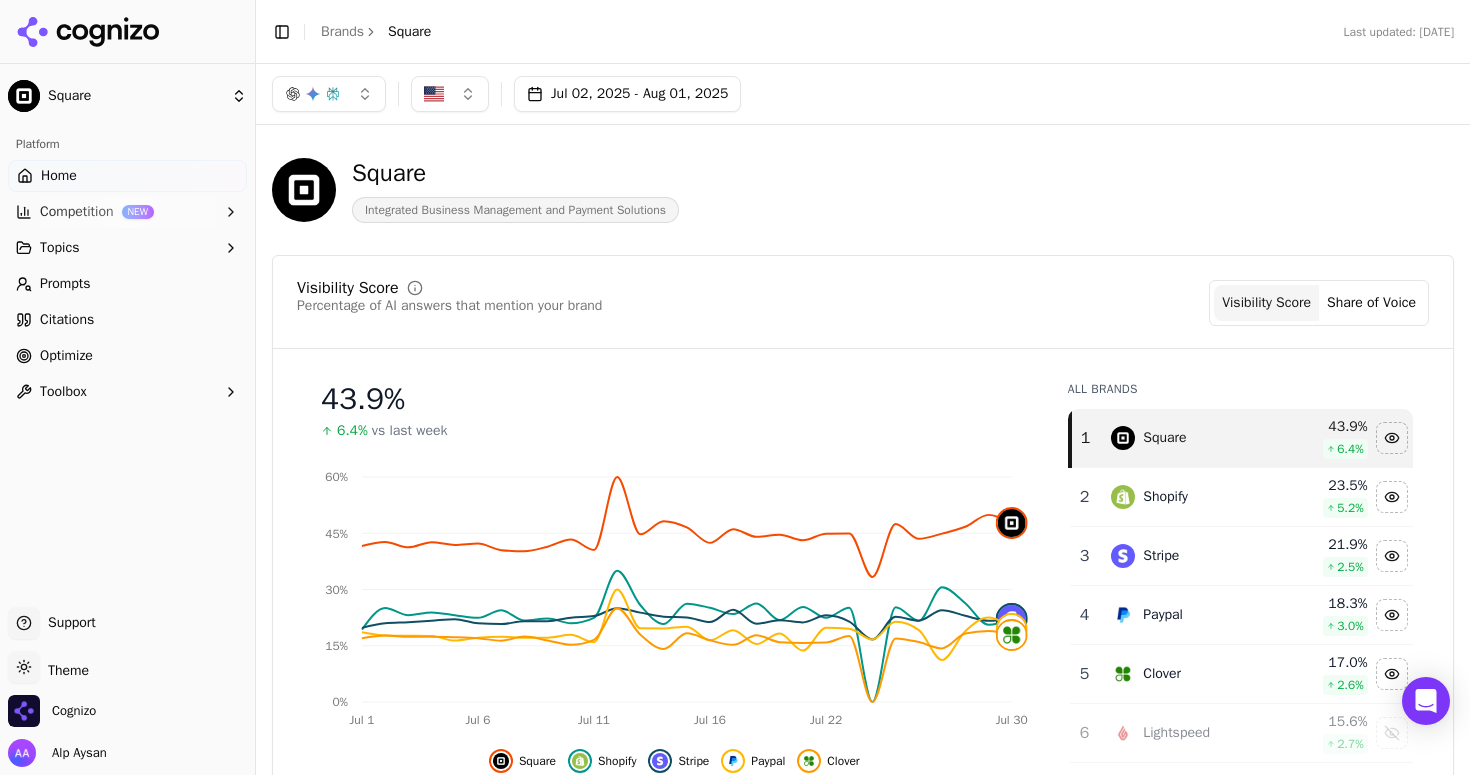click on "Prompts" at bounding box center (65, 284) 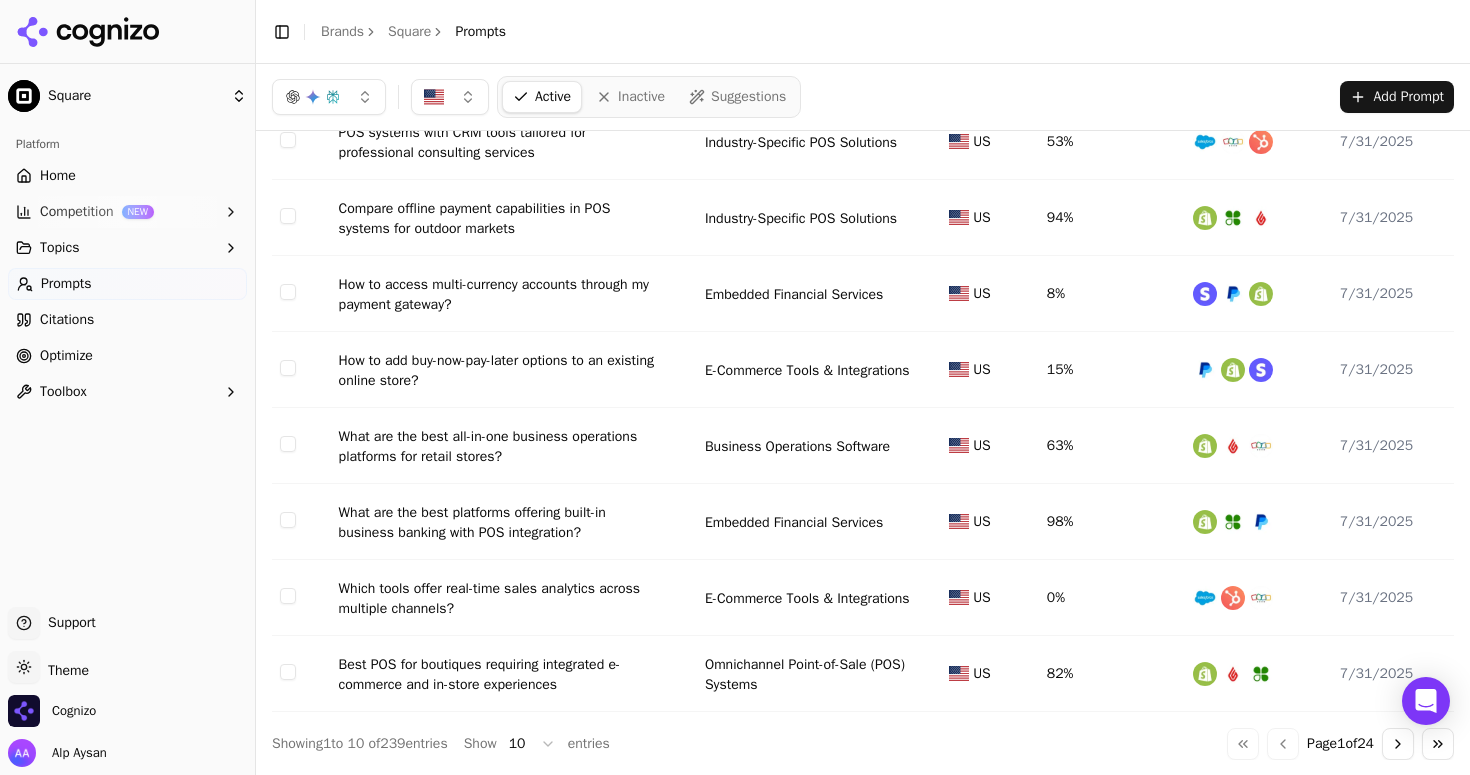 scroll, scrollTop: 0, scrollLeft: 0, axis: both 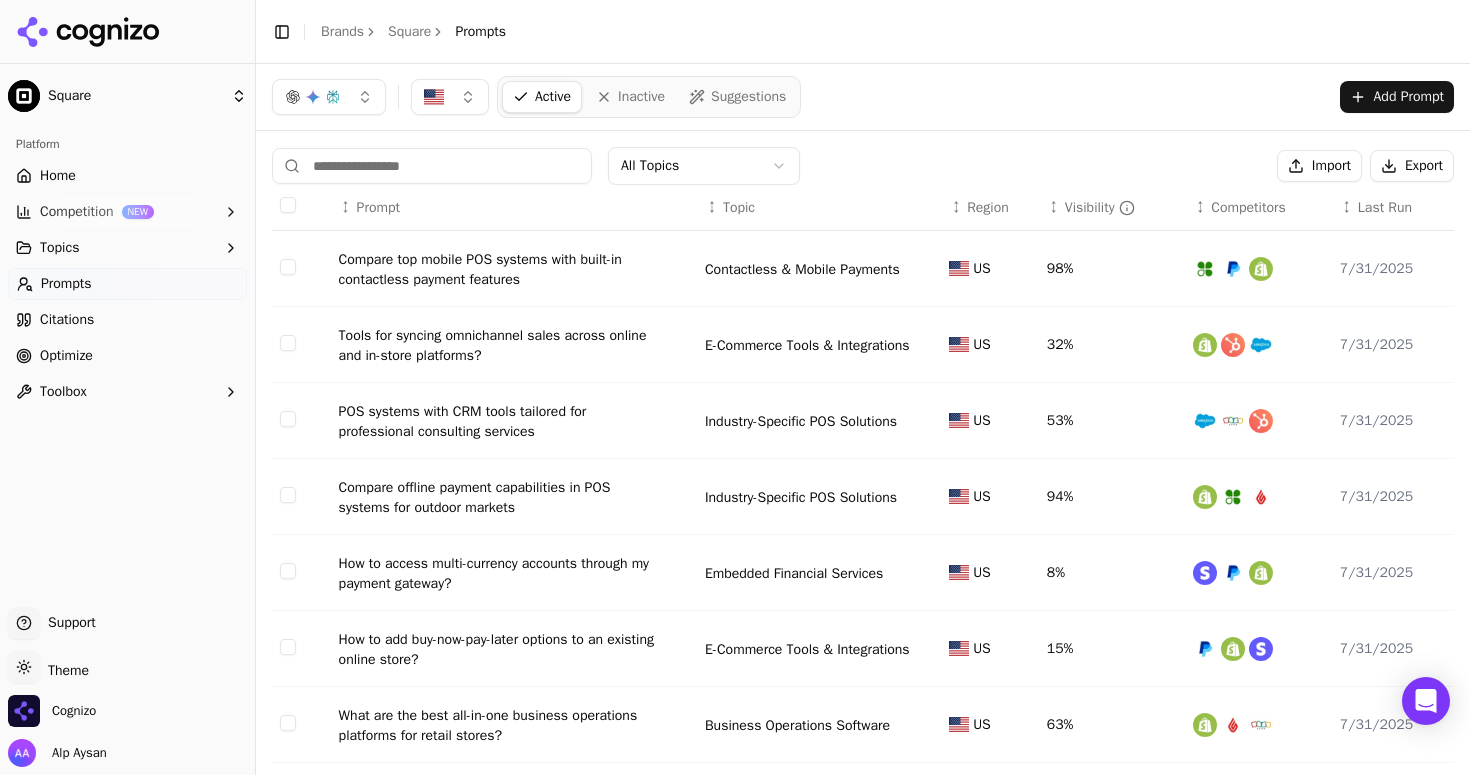 click on "Home" at bounding box center [127, 176] 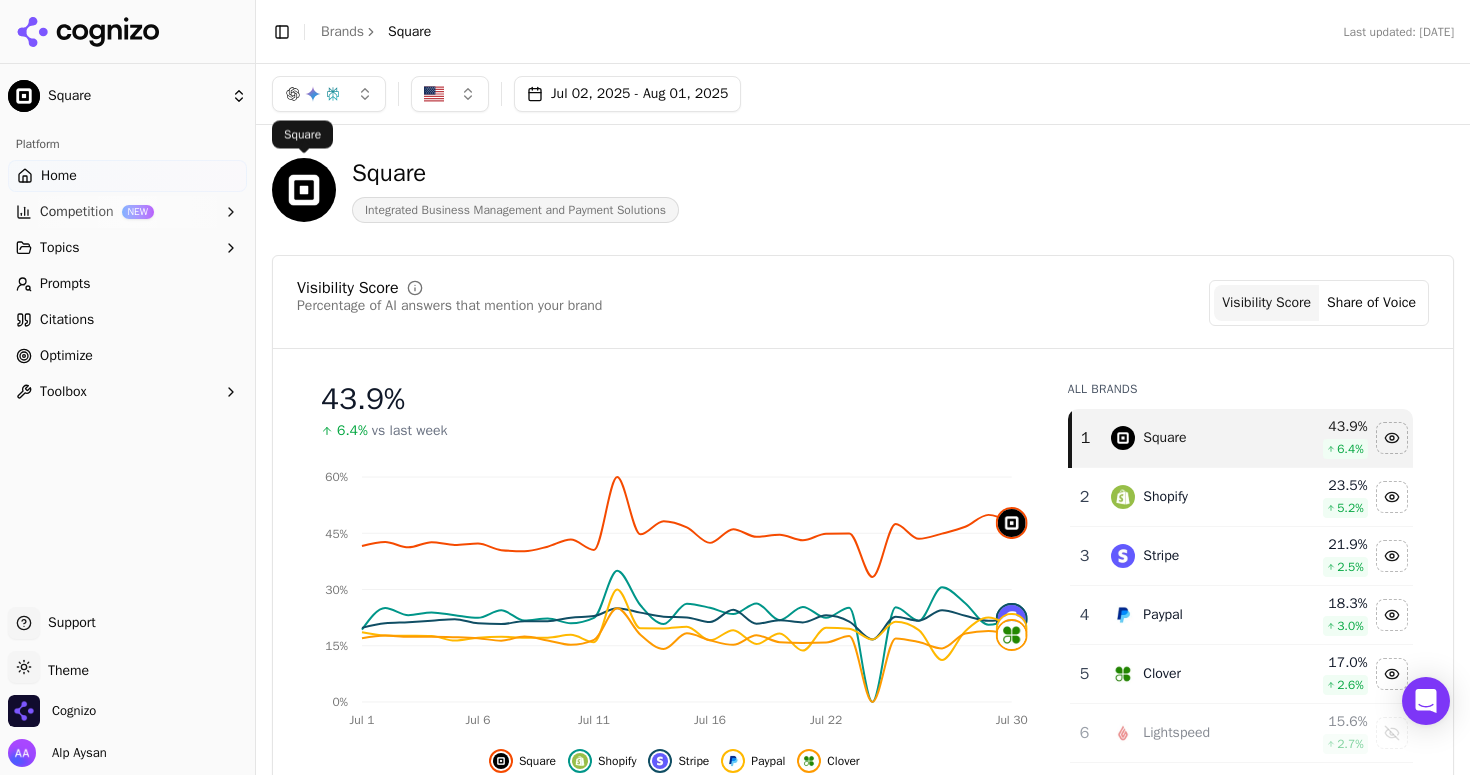 click 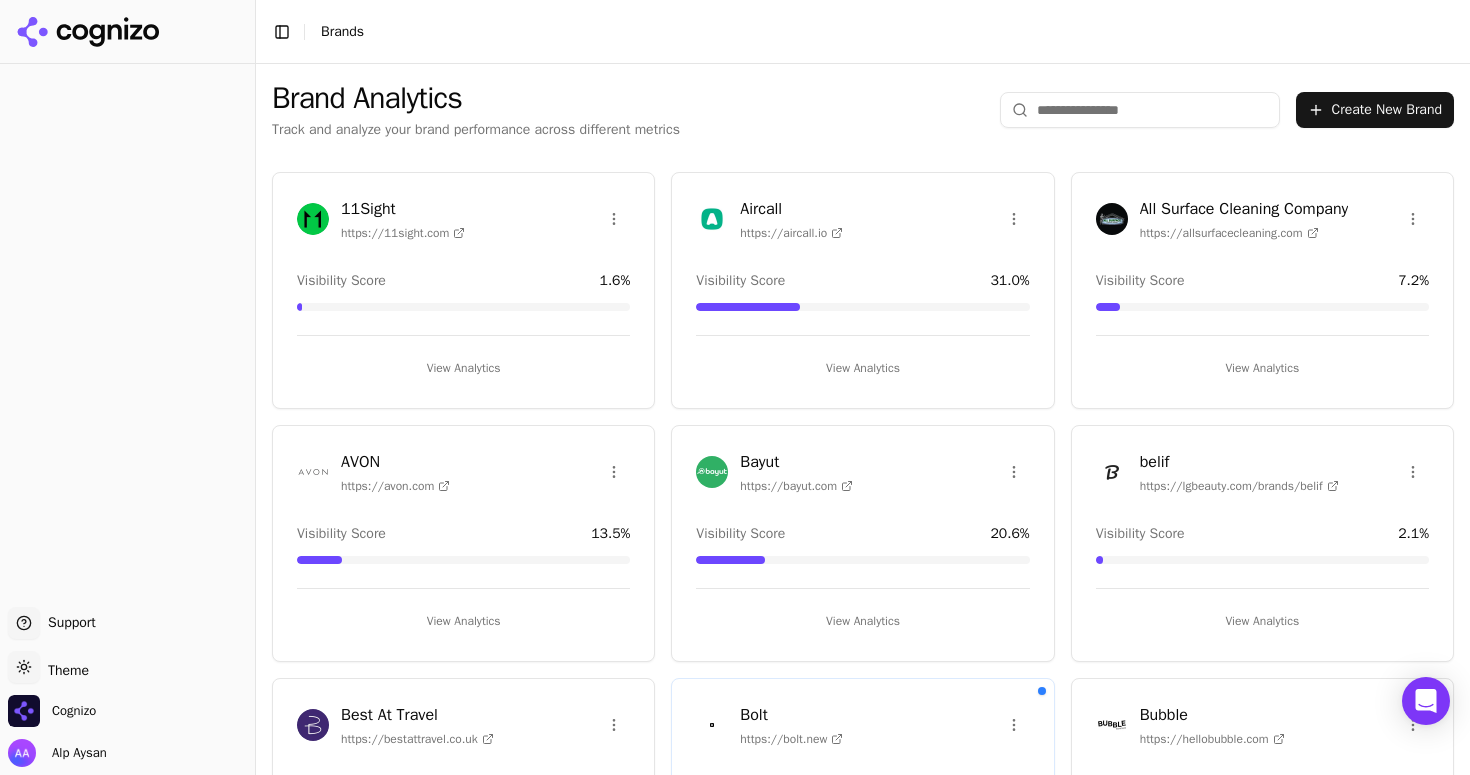 click at bounding box center (1140, 110) 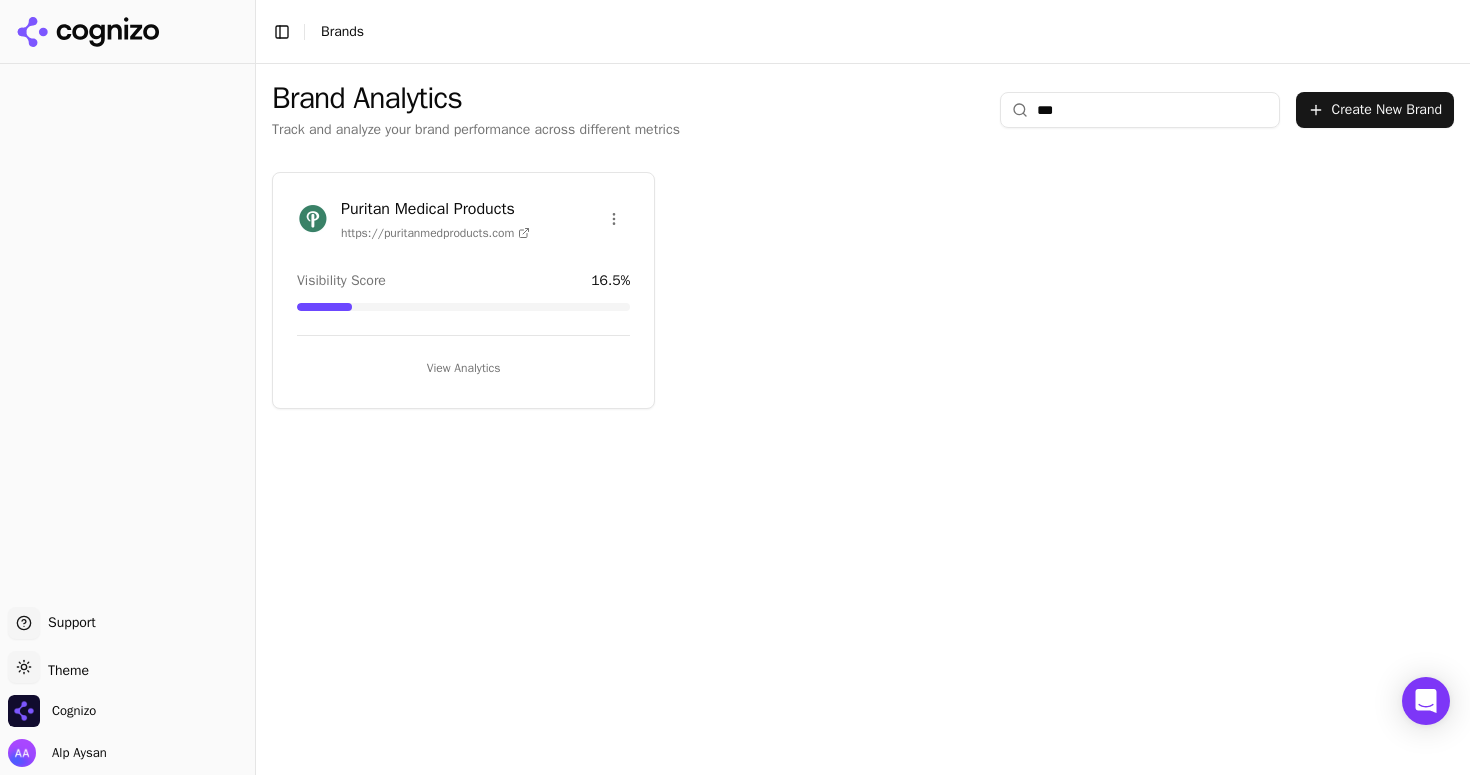 type on "****" 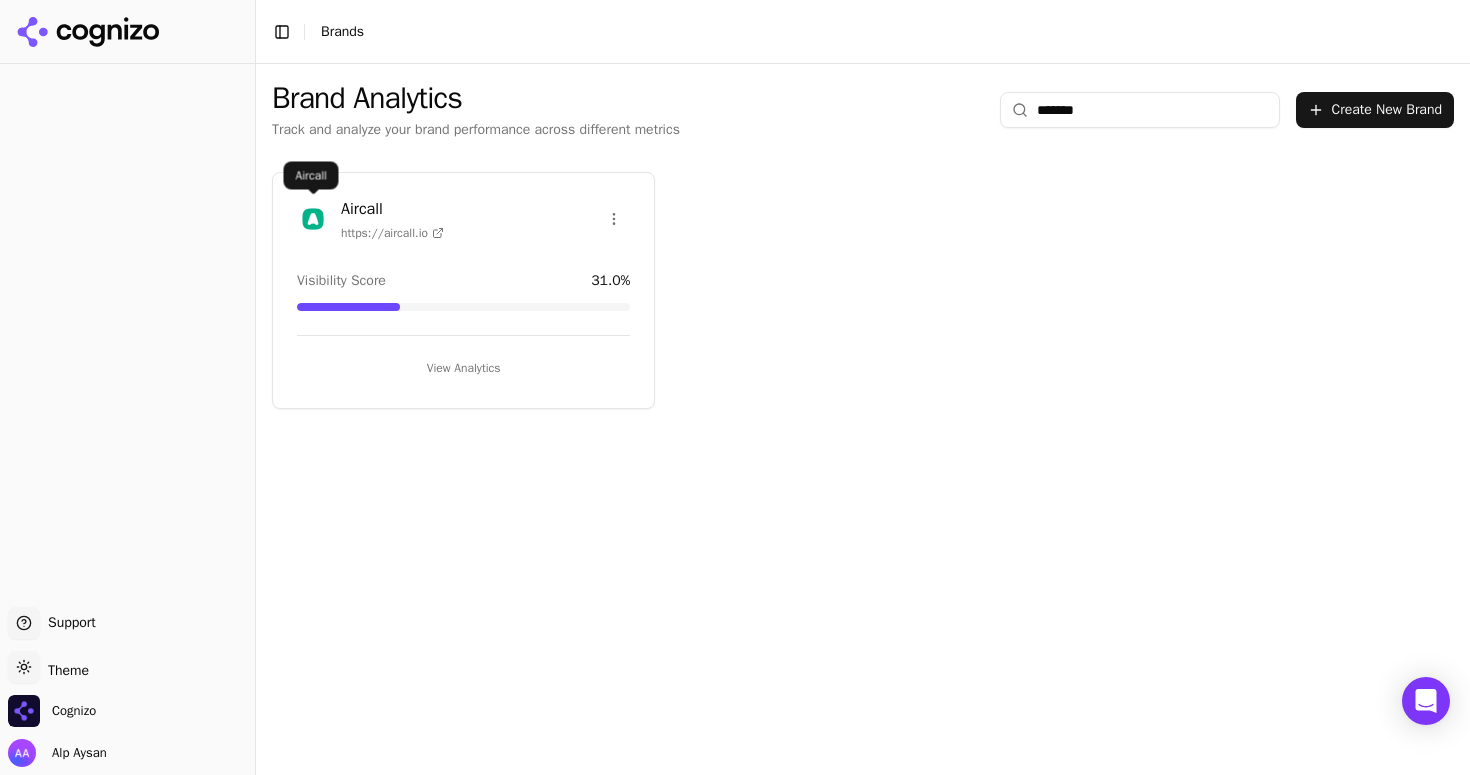 type on "*******" 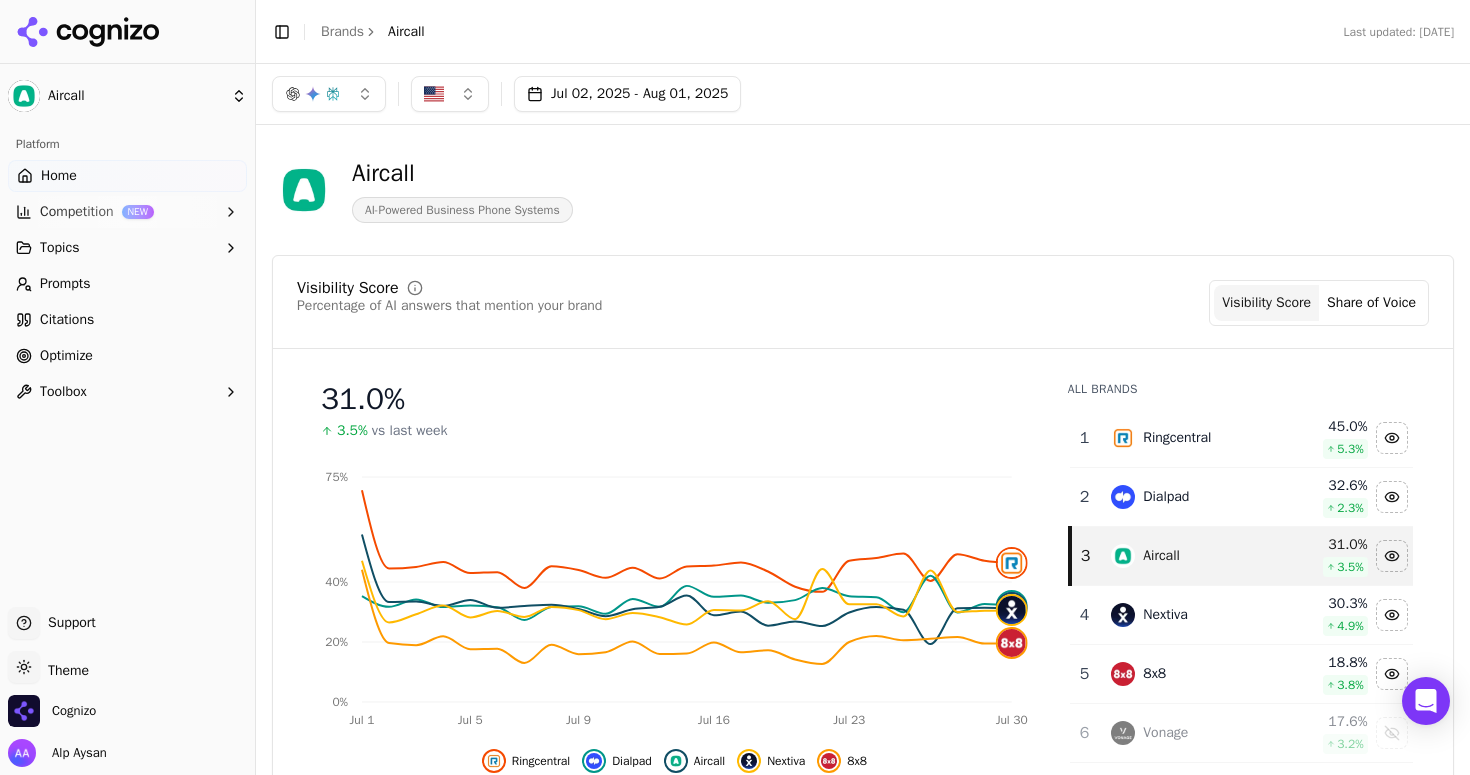 click 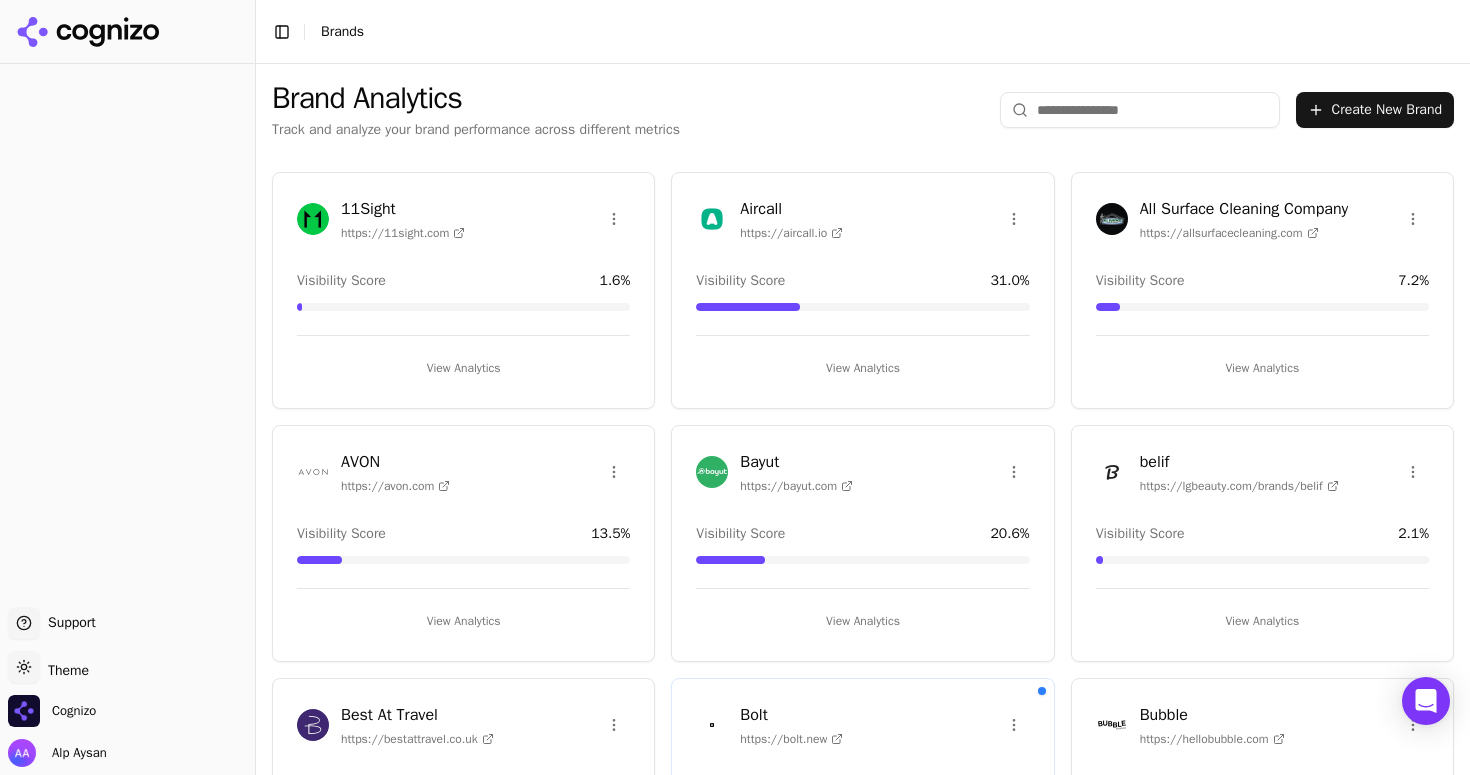 click at bounding box center (1140, 110) 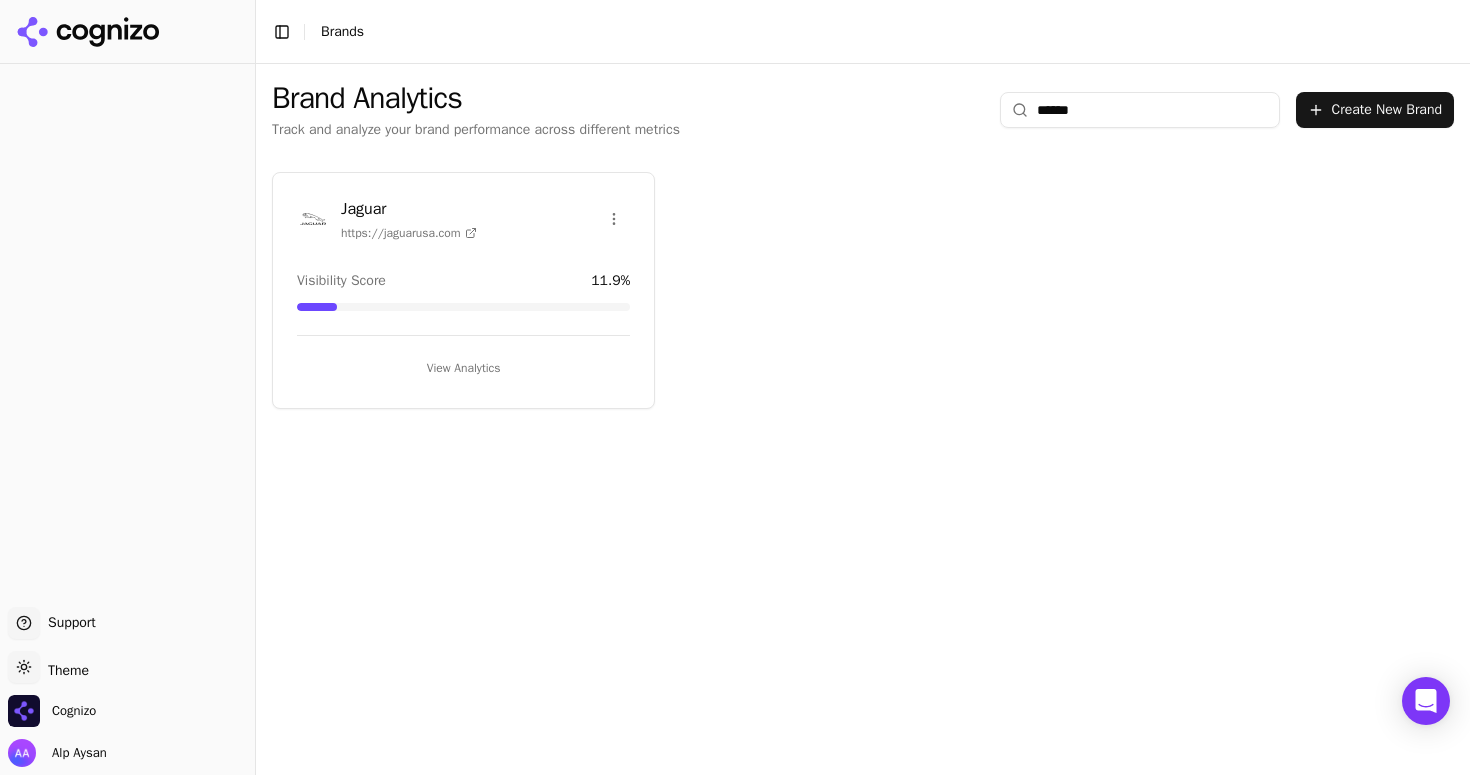 type on "******" 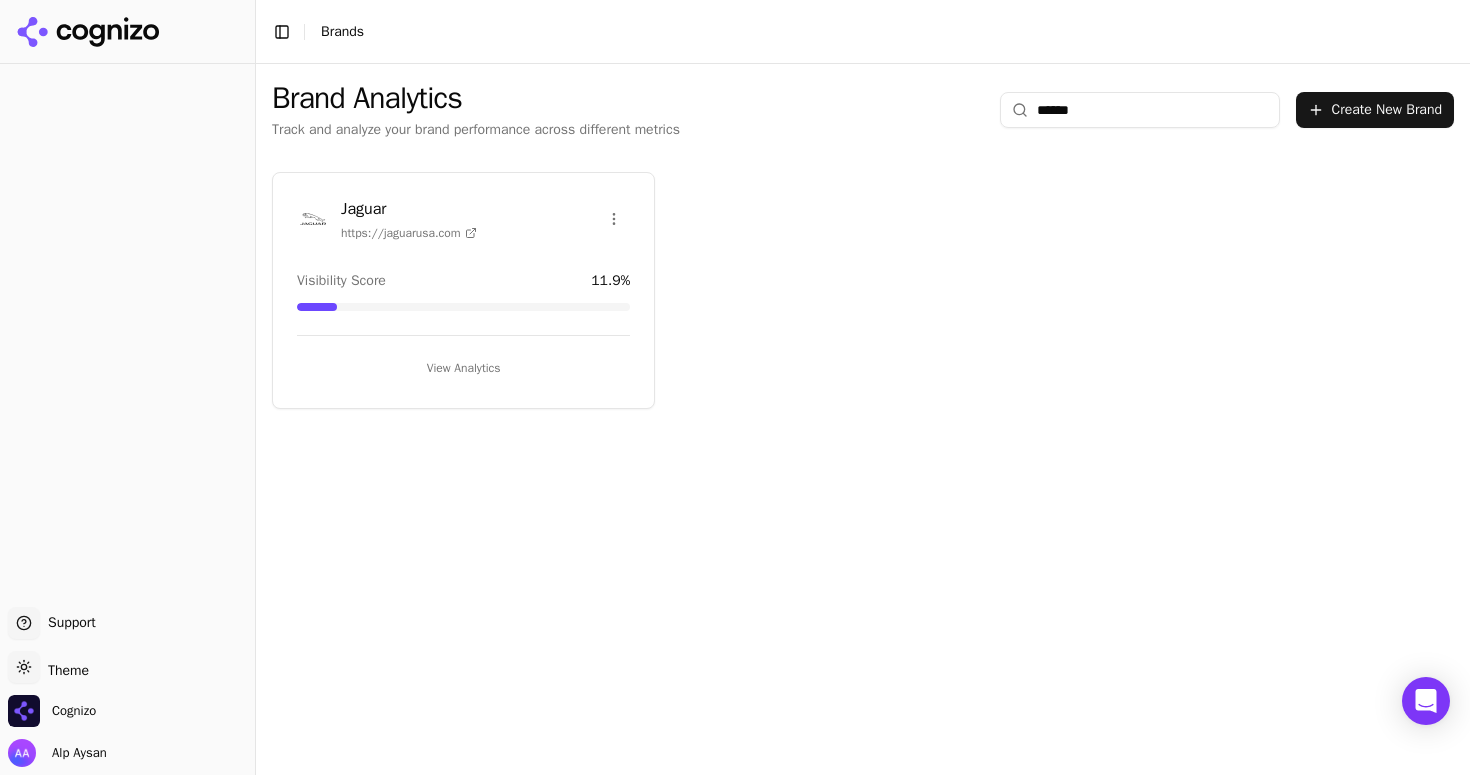 click at bounding box center [313, 219] 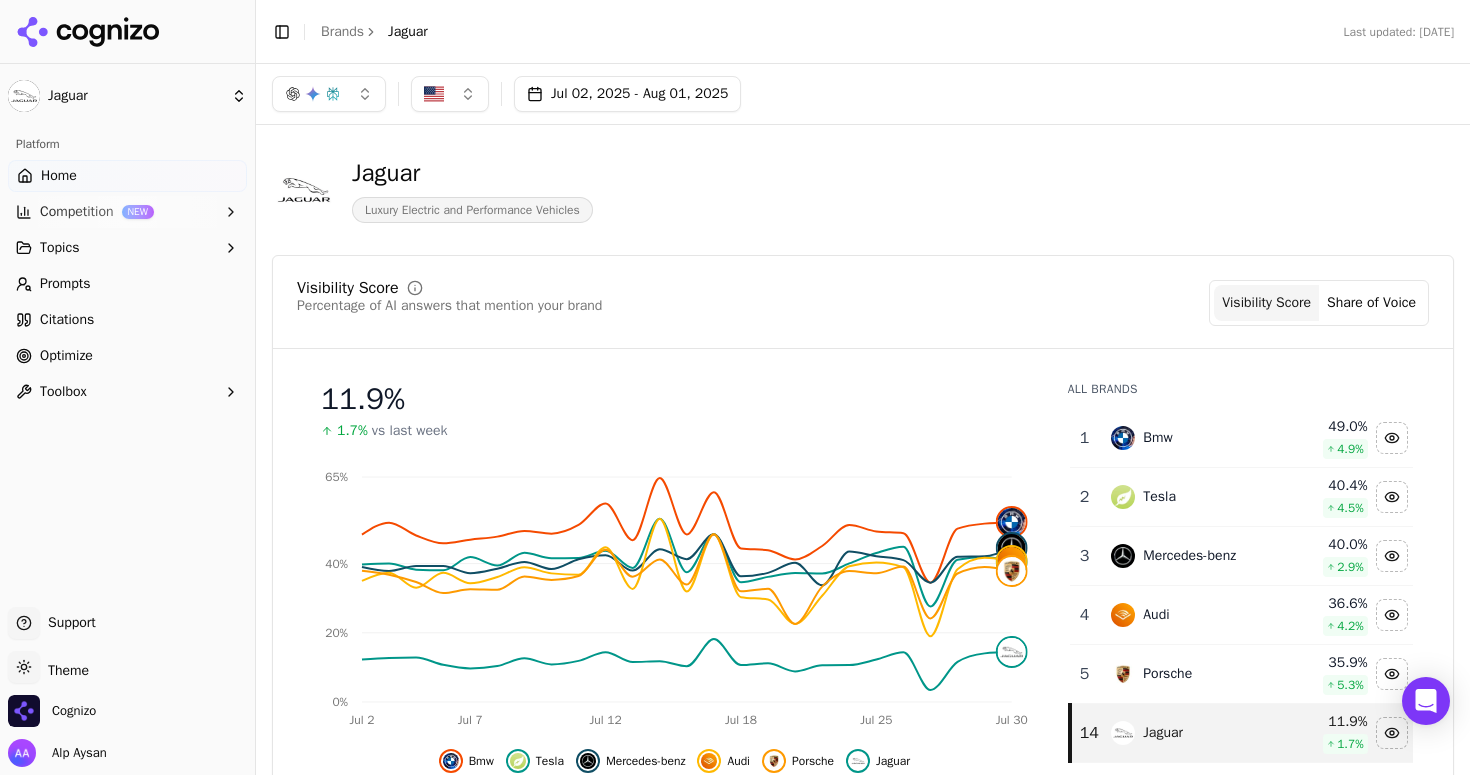 click 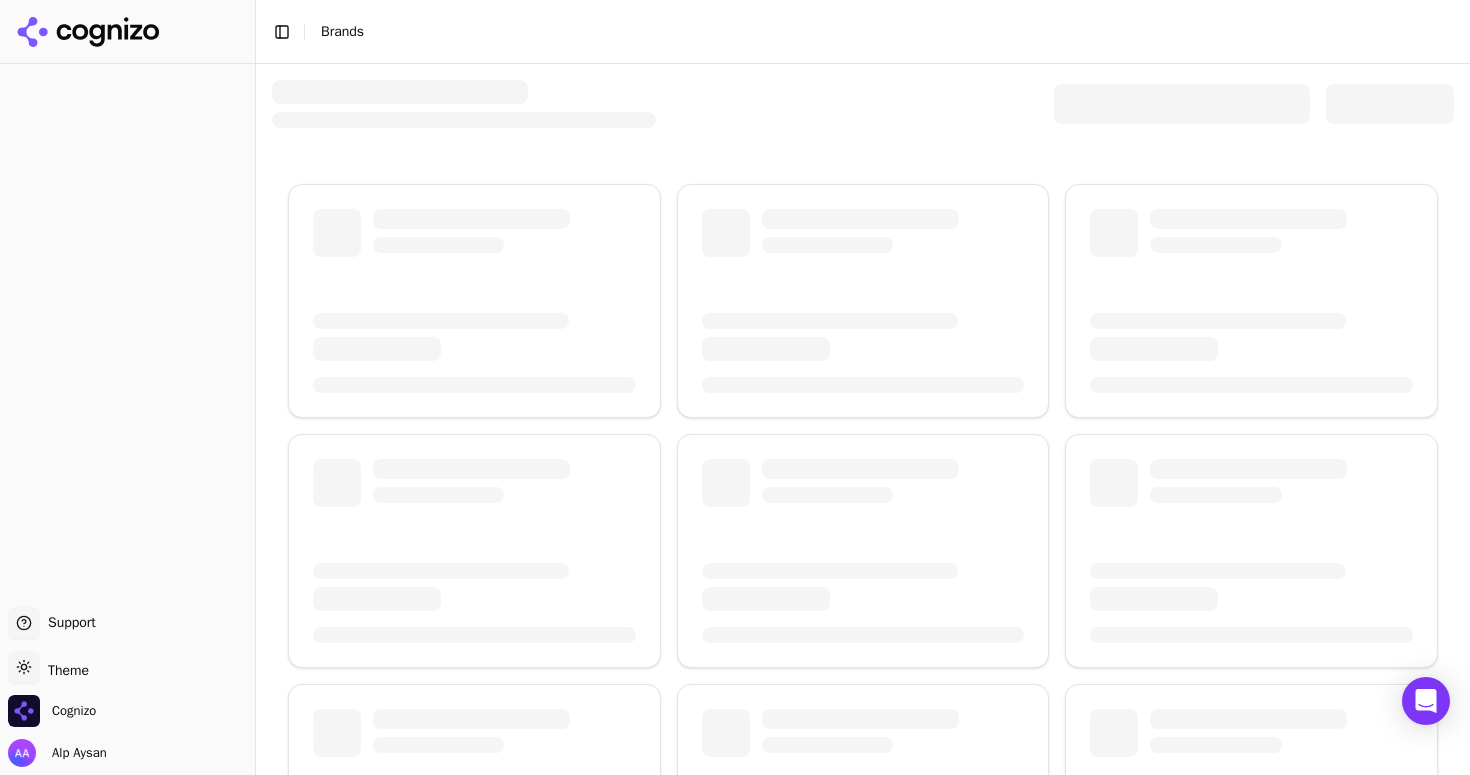scroll, scrollTop: 0, scrollLeft: 0, axis: both 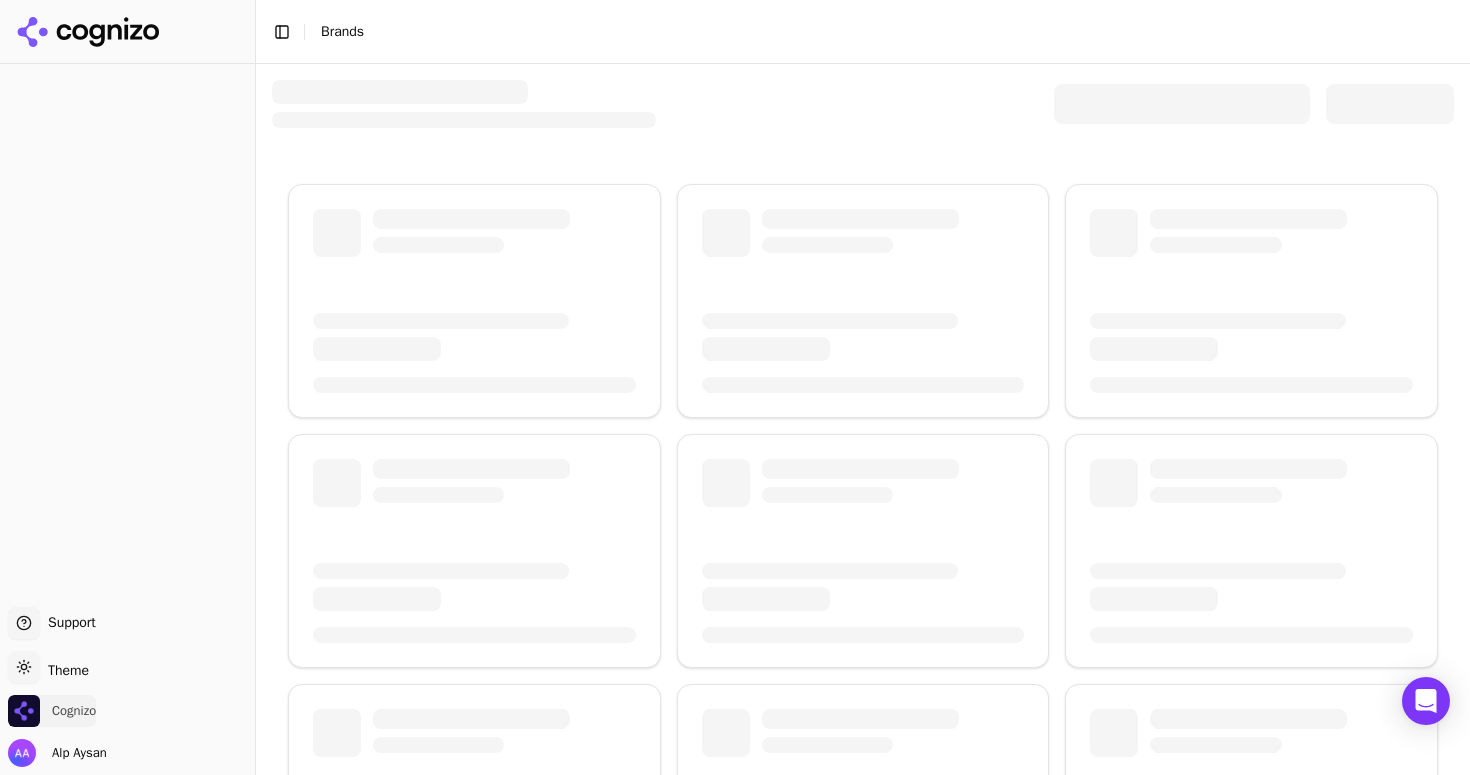 click on "Cognizo" at bounding box center (74, 711) 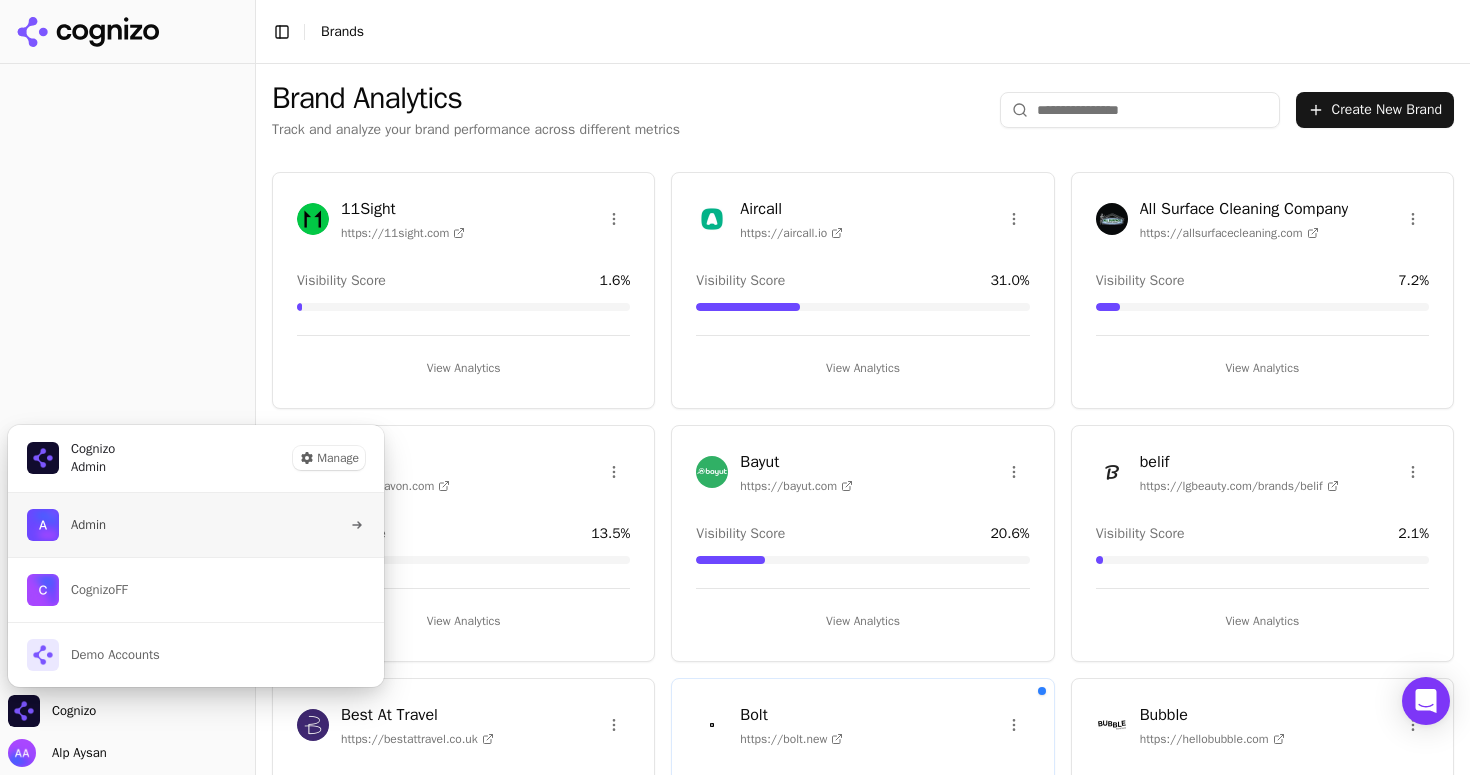 click on "Admin" at bounding box center (196, 525) 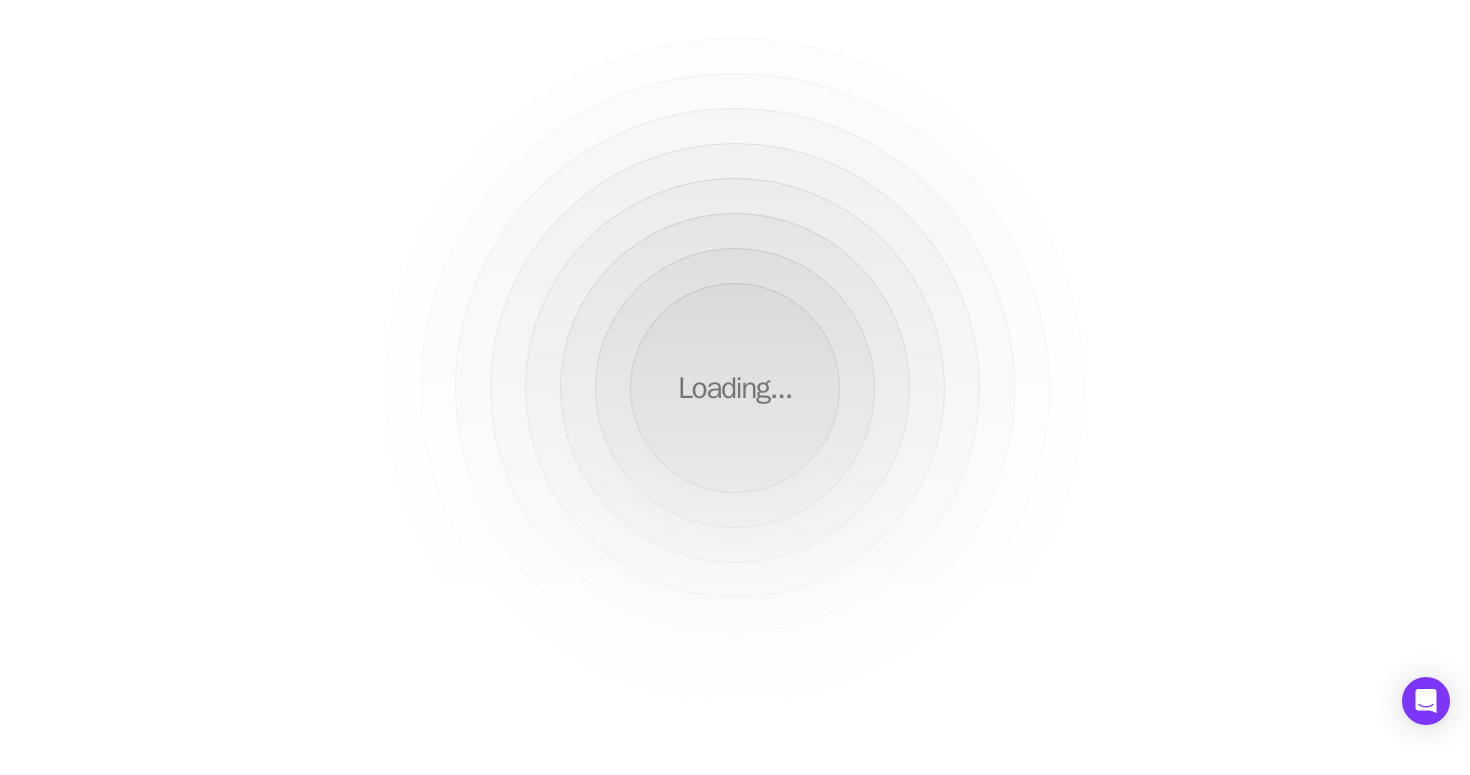 scroll, scrollTop: 0, scrollLeft: 0, axis: both 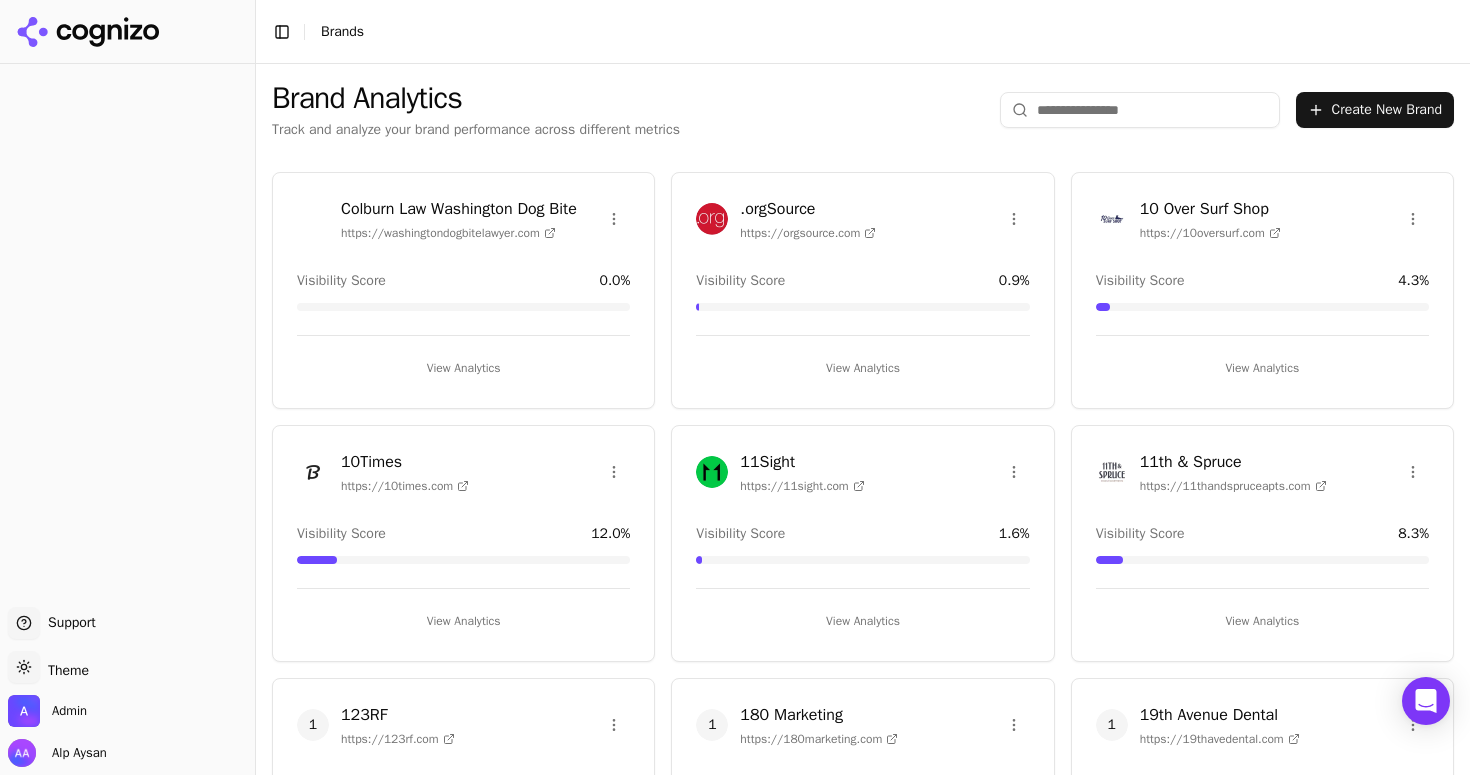 click at bounding box center [1140, 110] 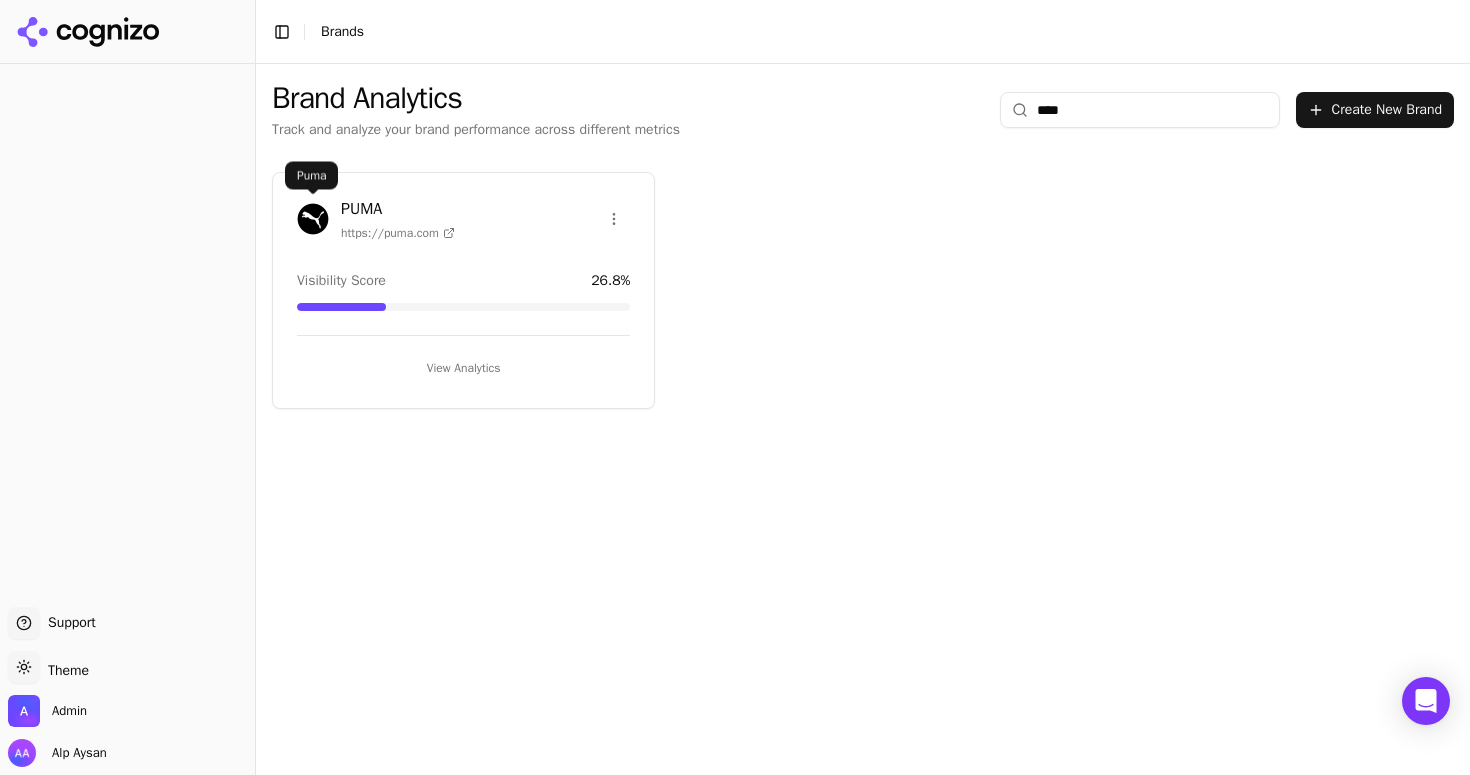type on "****" 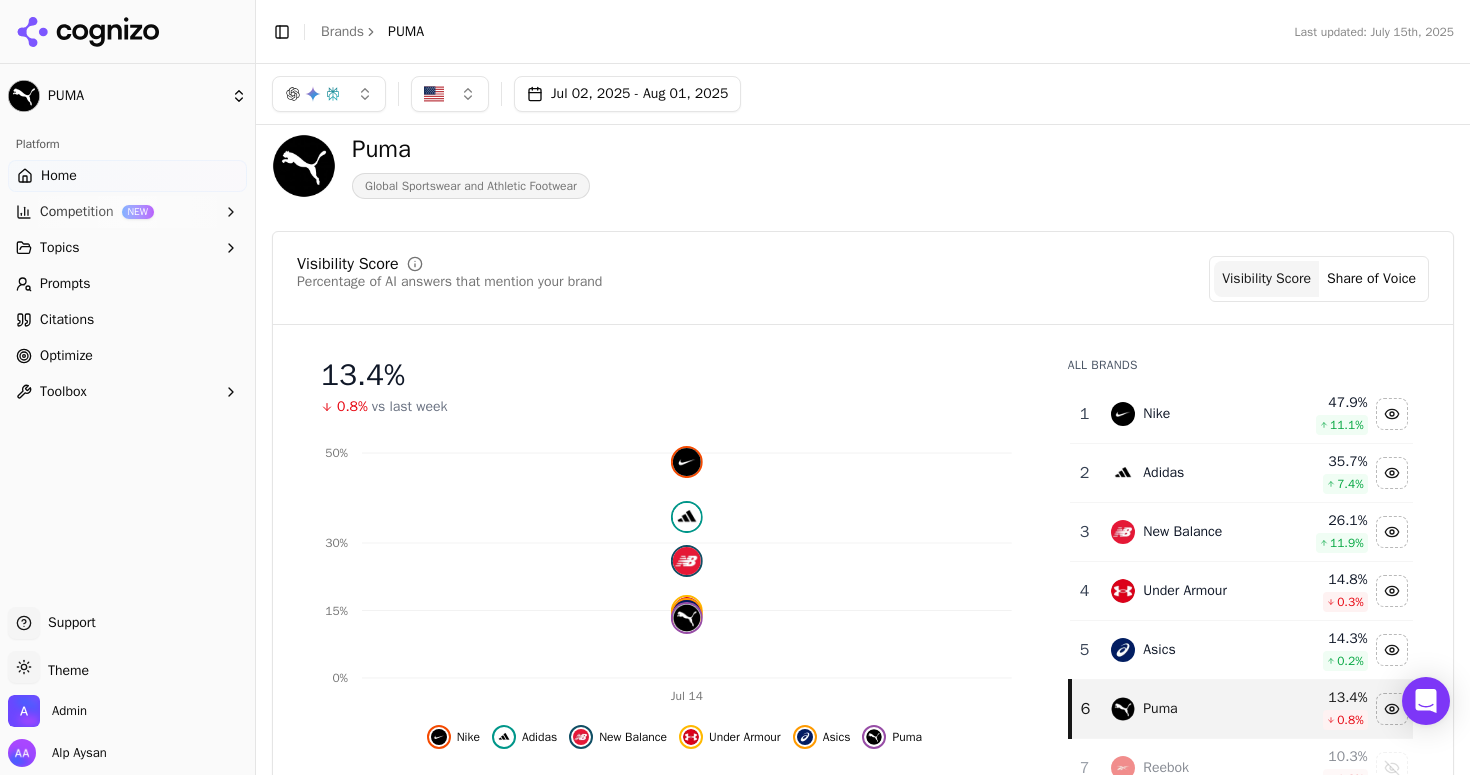 scroll, scrollTop: 23, scrollLeft: 0, axis: vertical 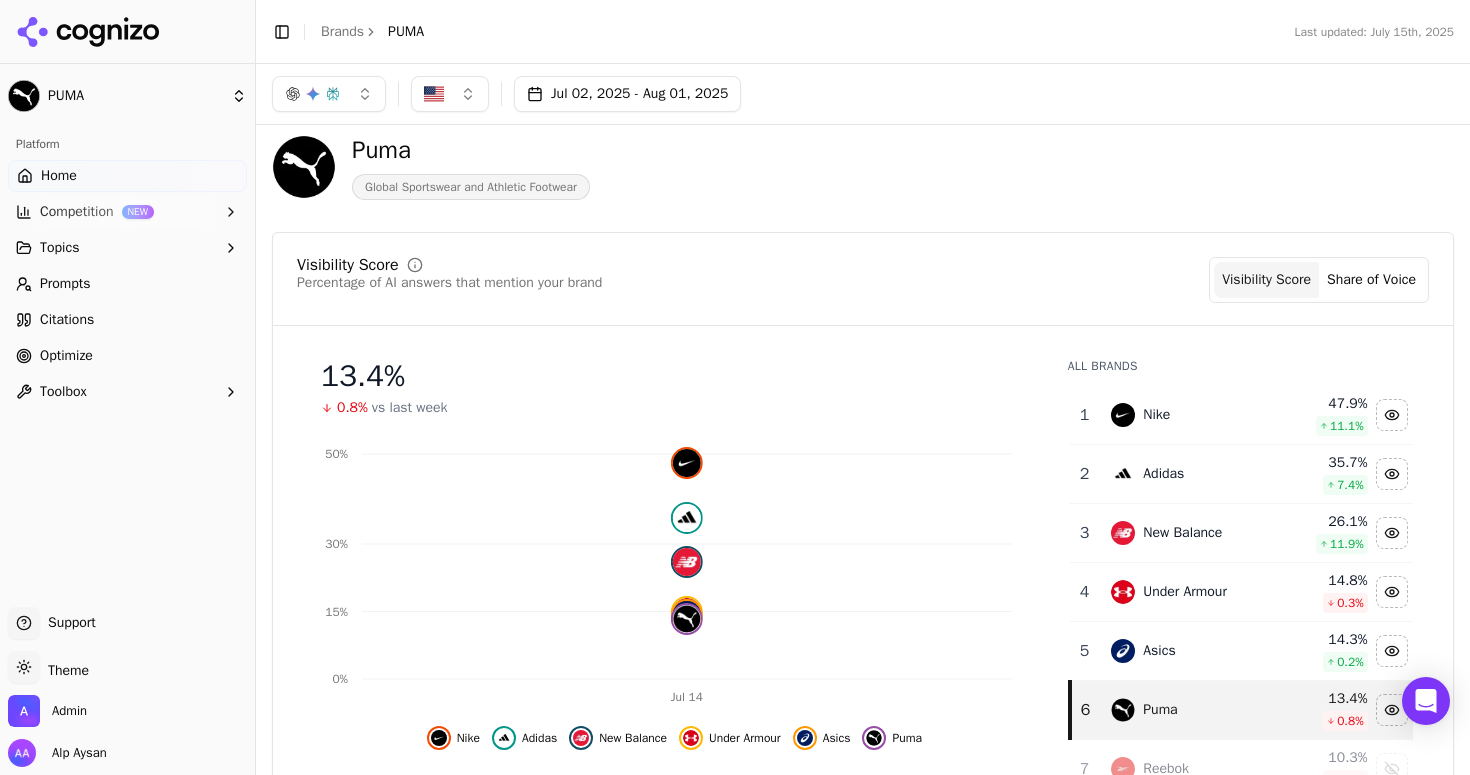 click on "Brands" at bounding box center (342, 31) 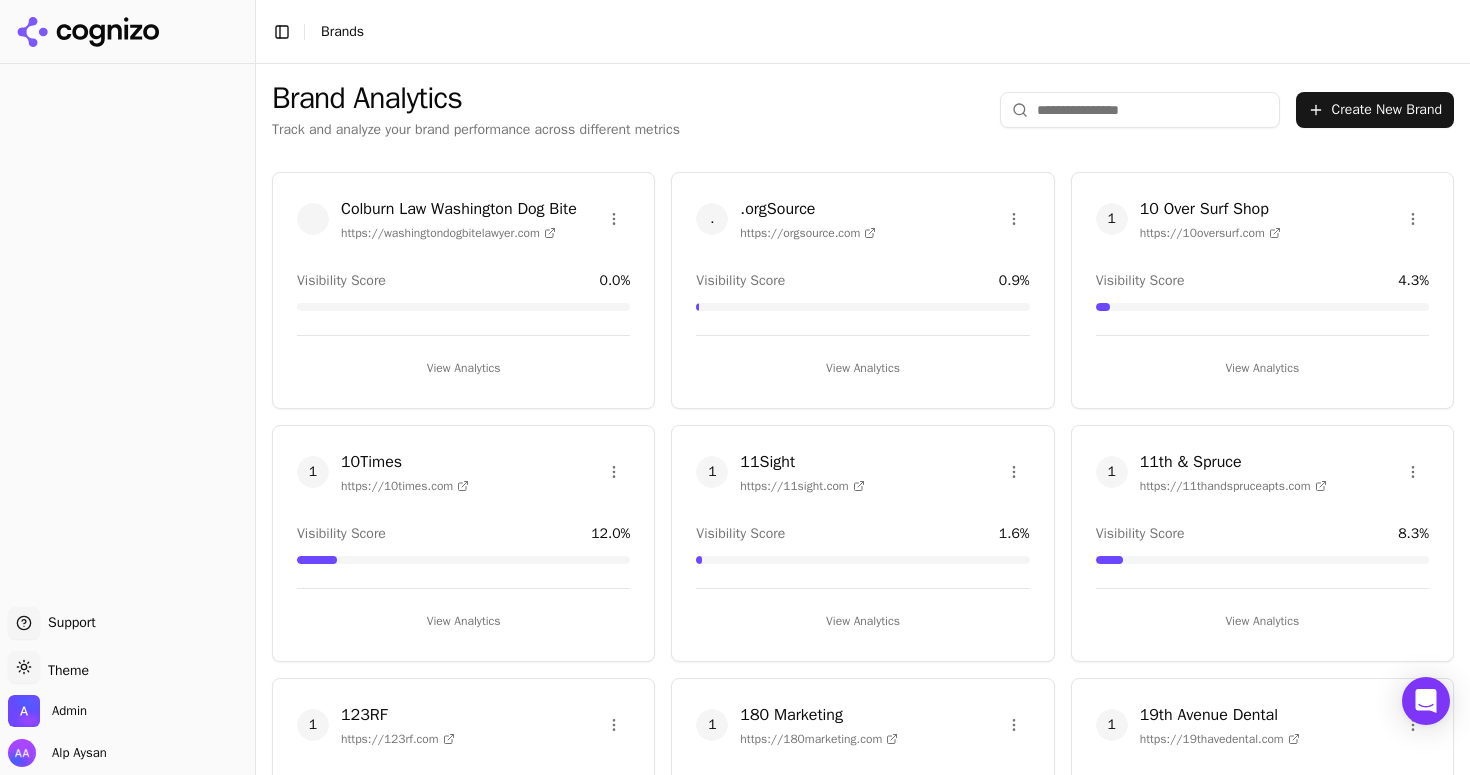 click at bounding box center [1140, 110] 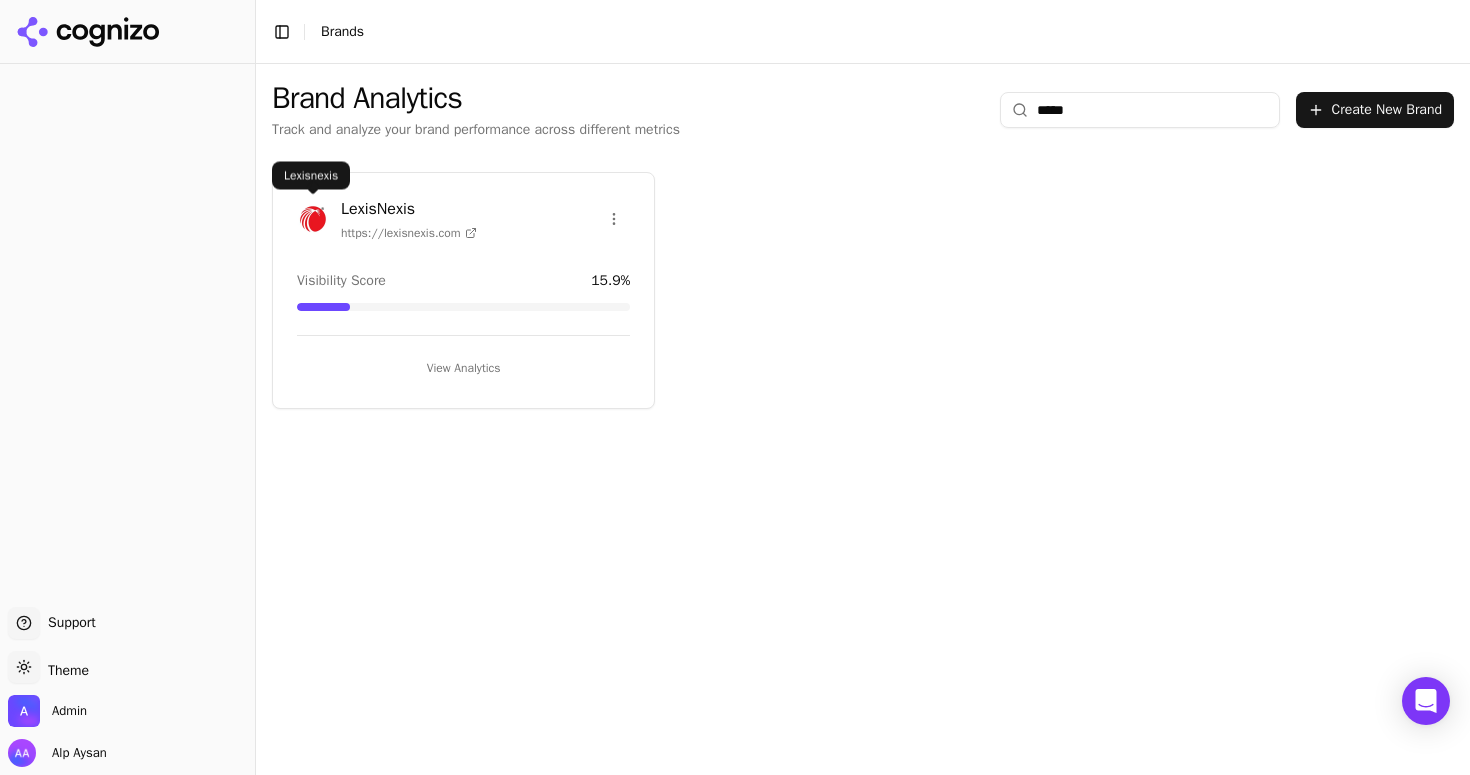 type on "*****" 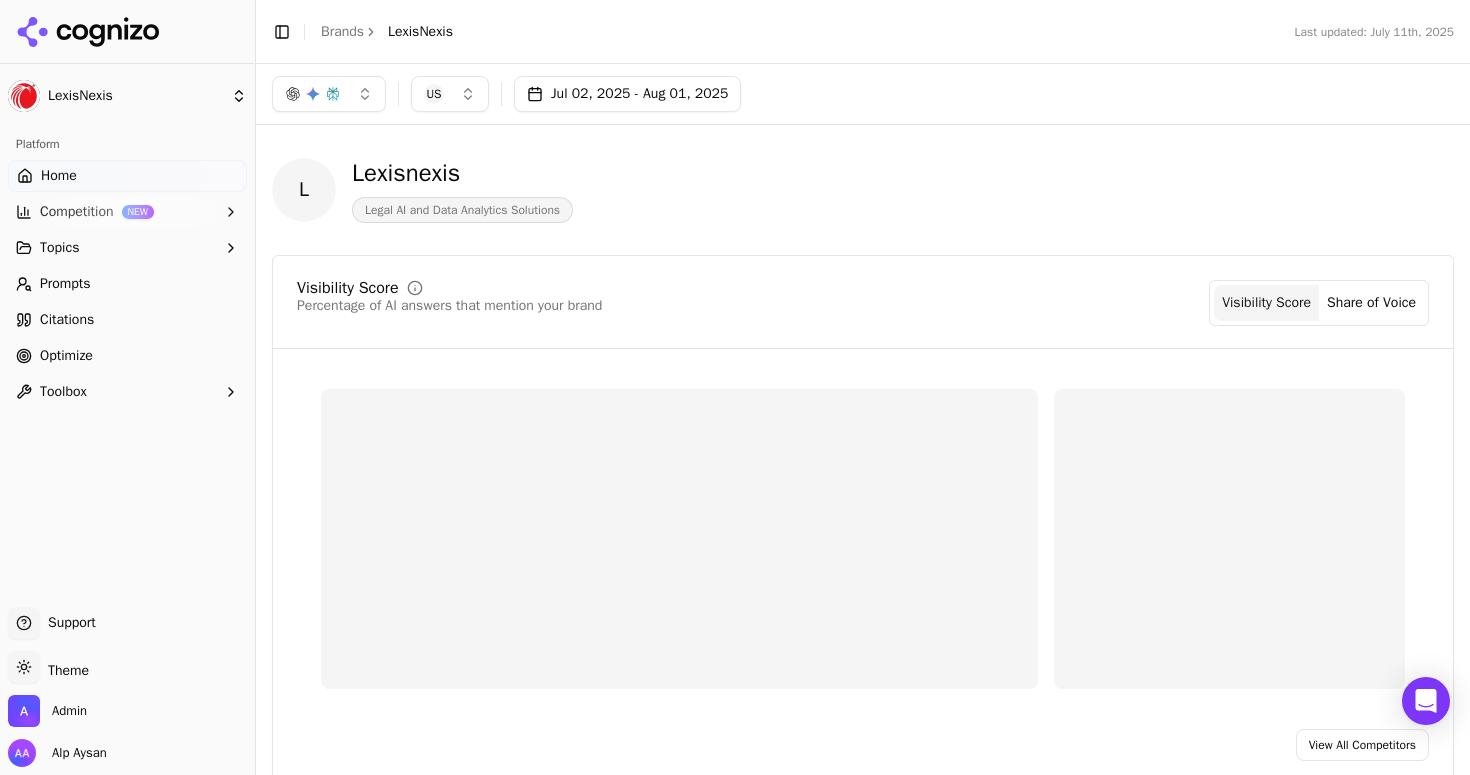click on "L Lexisnexis Legal AI and Data Analytics Solutions" at bounding box center [720, 190] 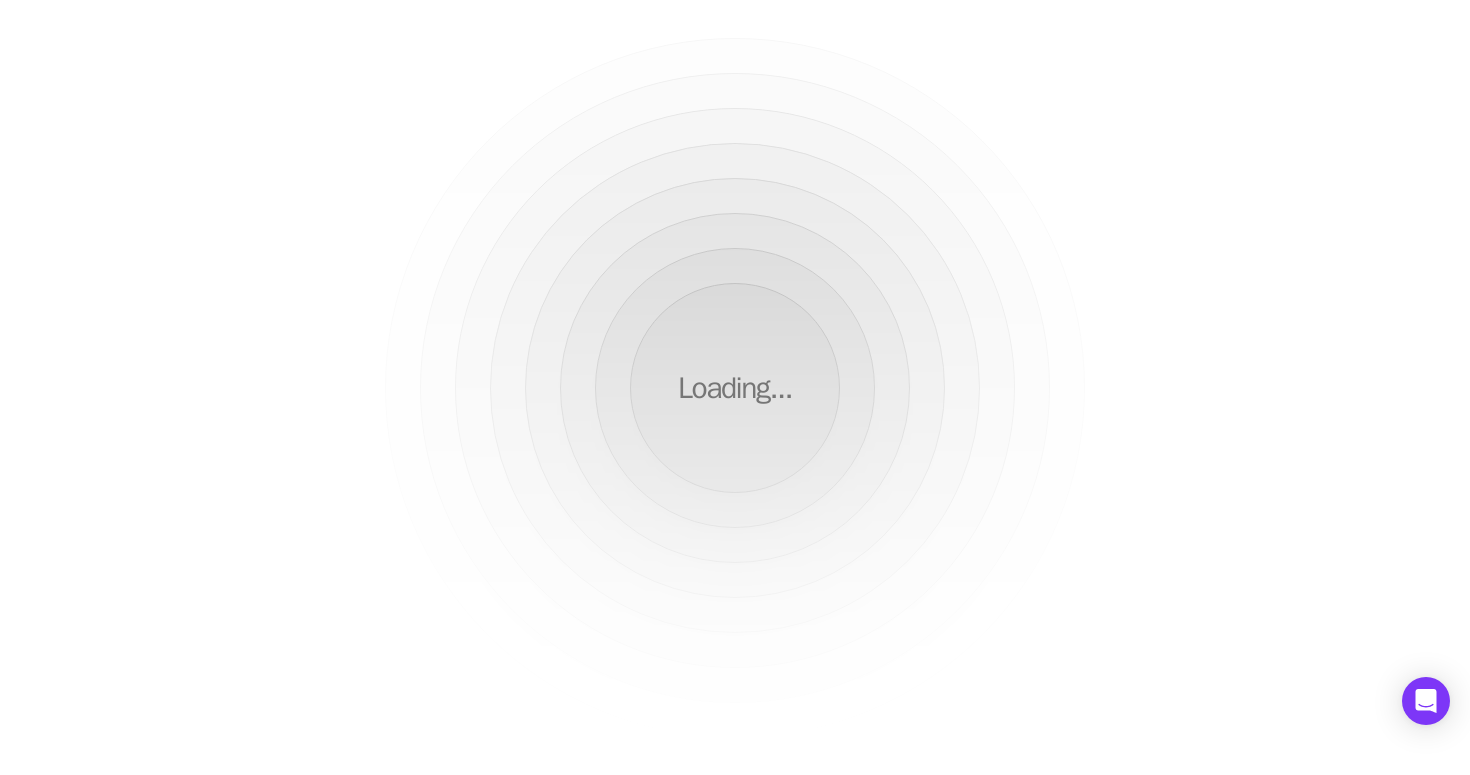 scroll, scrollTop: 0, scrollLeft: 0, axis: both 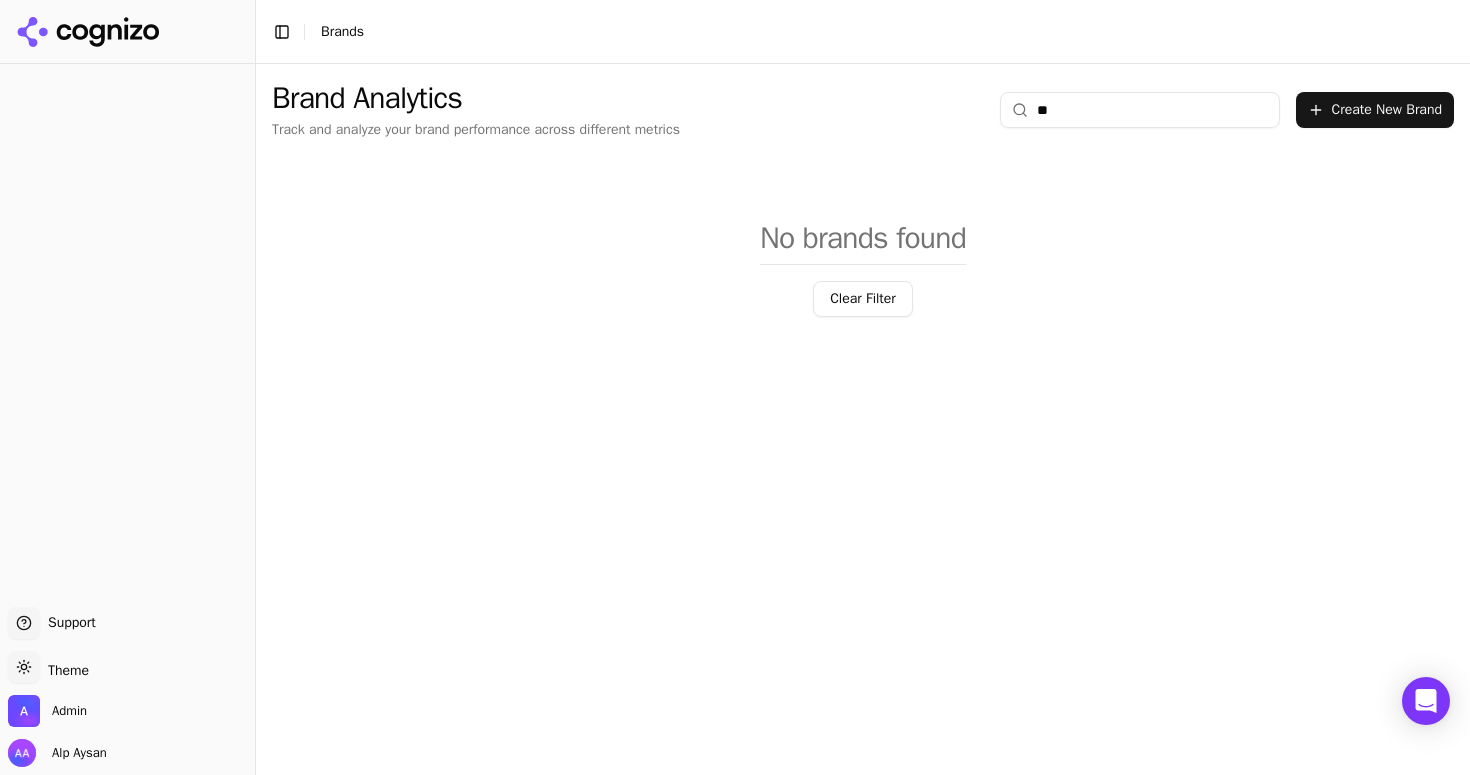 type on "*" 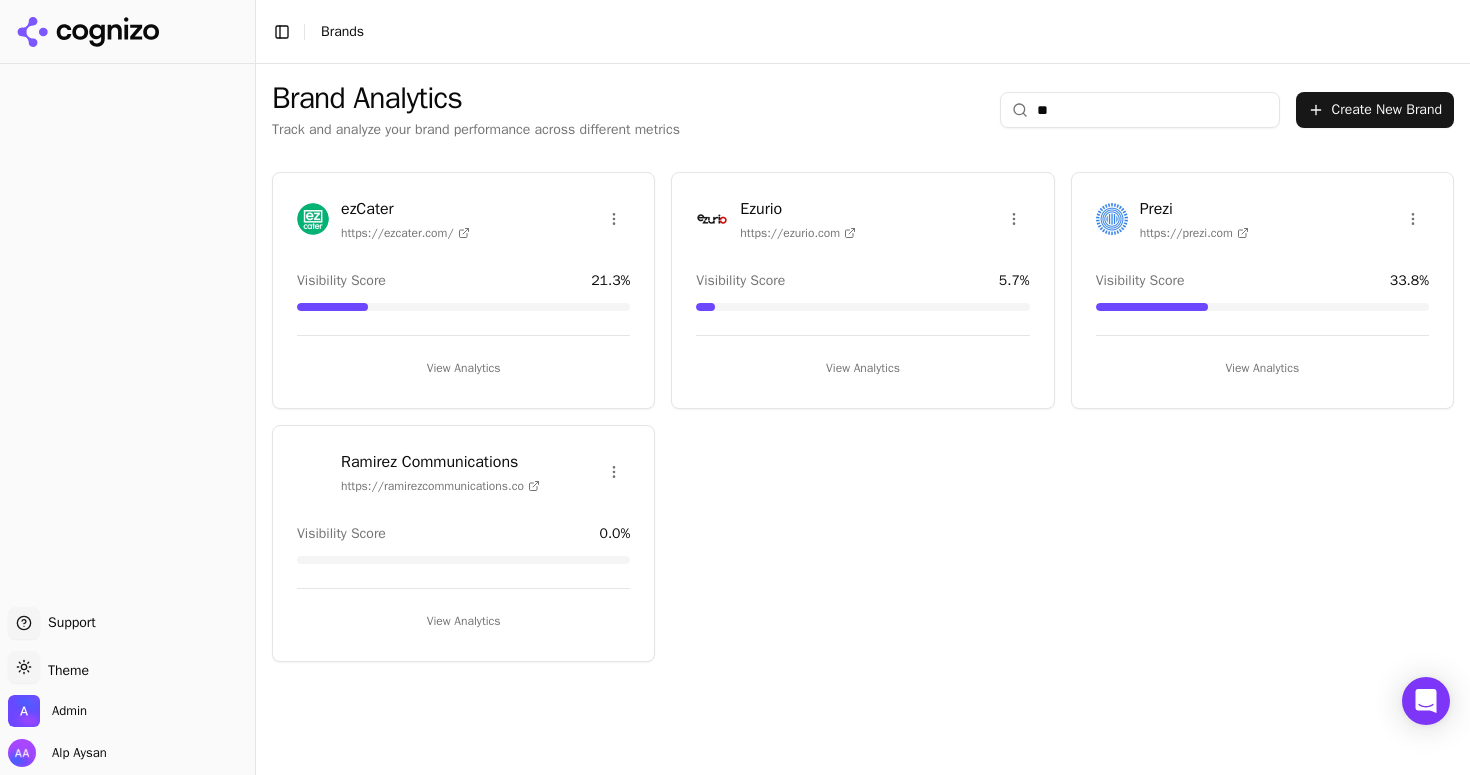 type on "*" 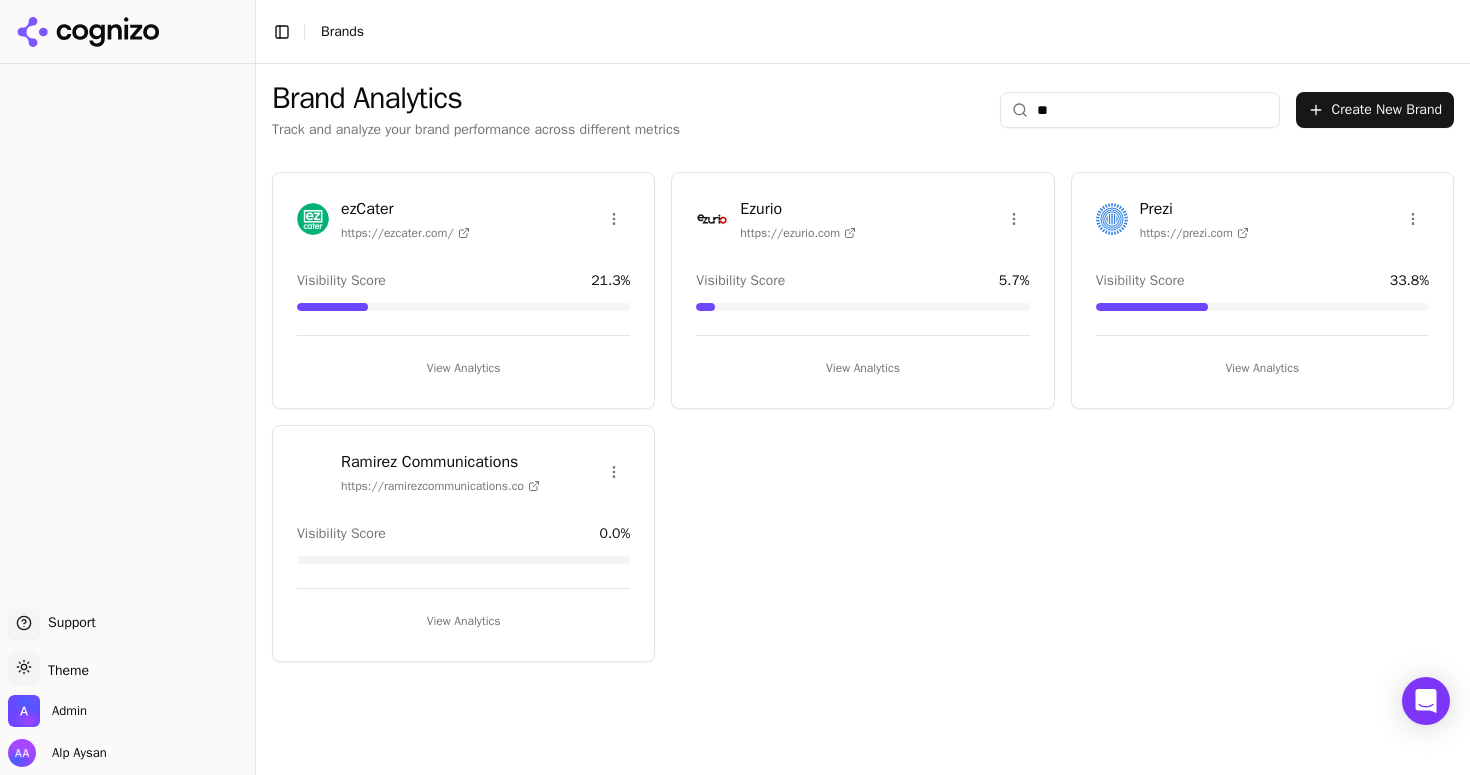 type on "**" 